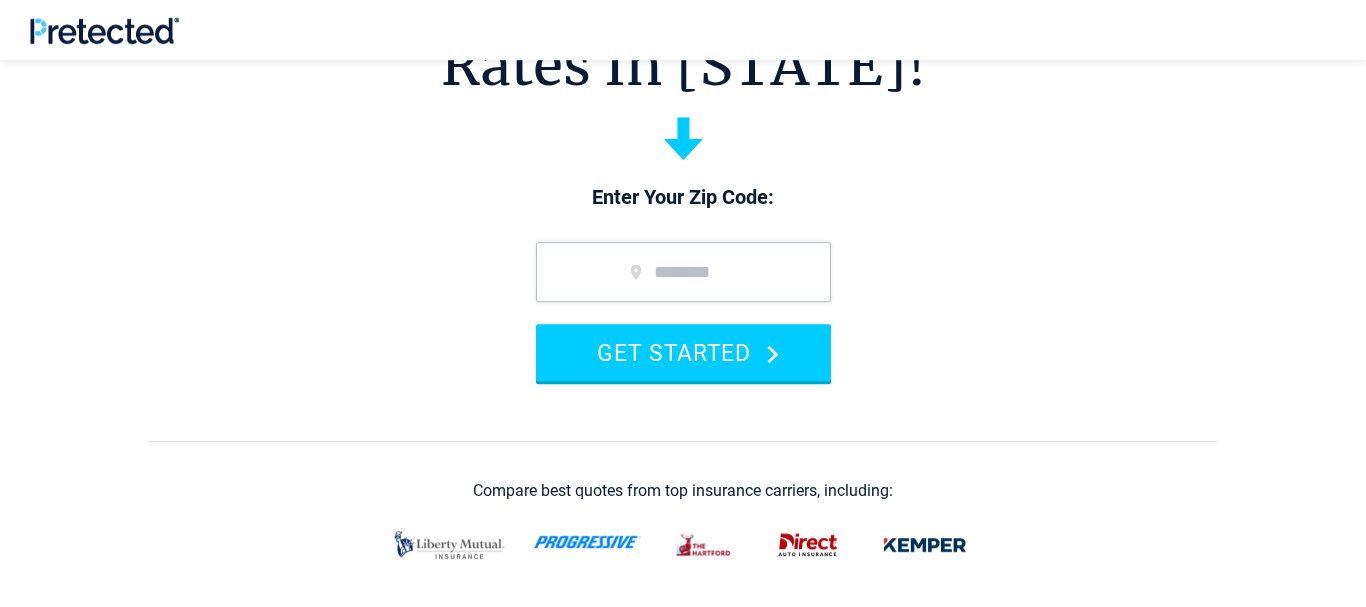 scroll, scrollTop: 204, scrollLeft: 0, axis: vertical 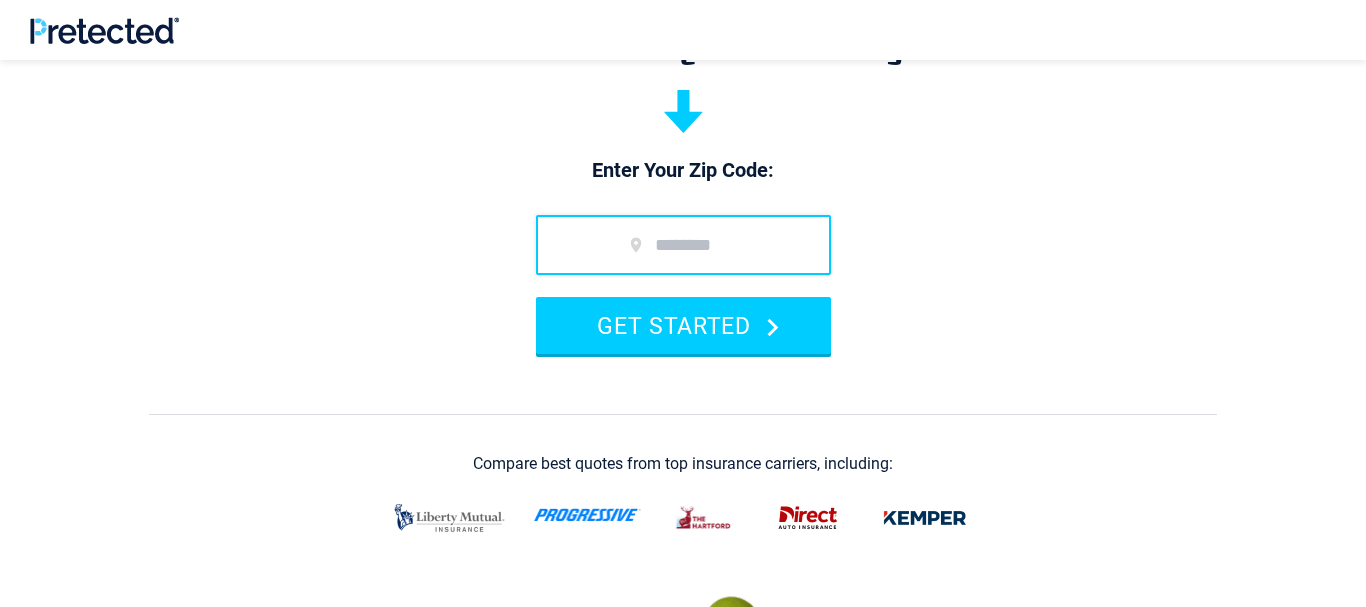 click at bounding box center [683, 245] 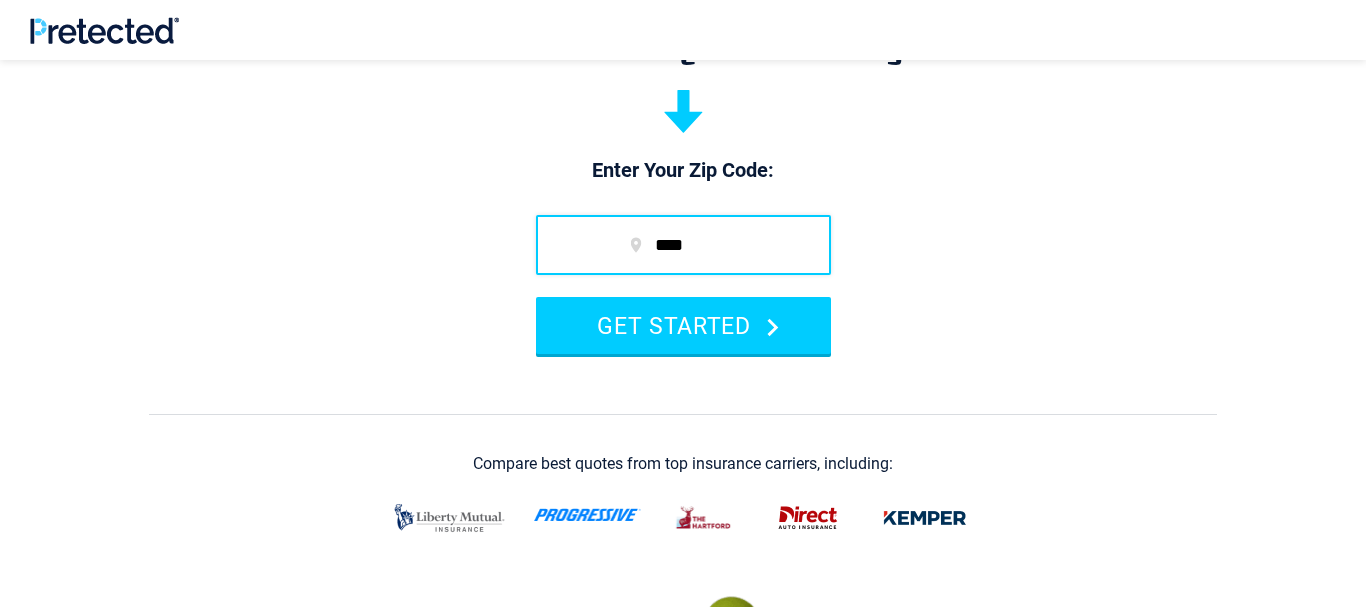 drag, startPoint x: 708, startPoint y: 247, endPoint x: 626, endPoint y: 253, distance: 82.219215 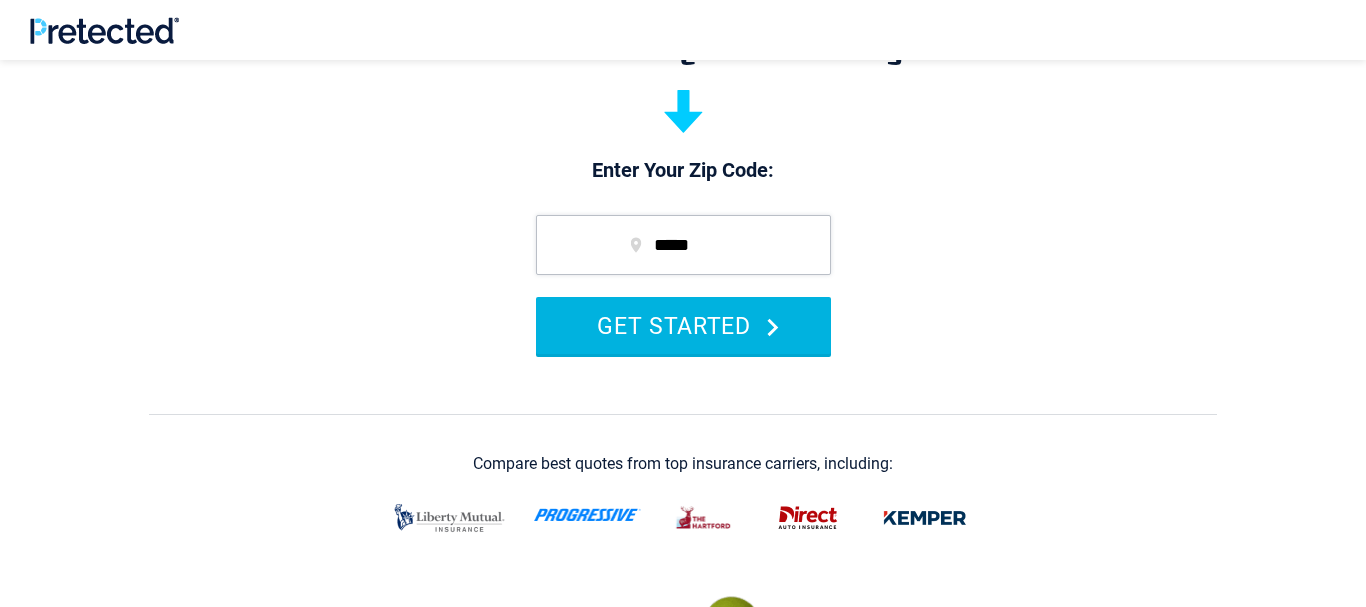 type on "*****" 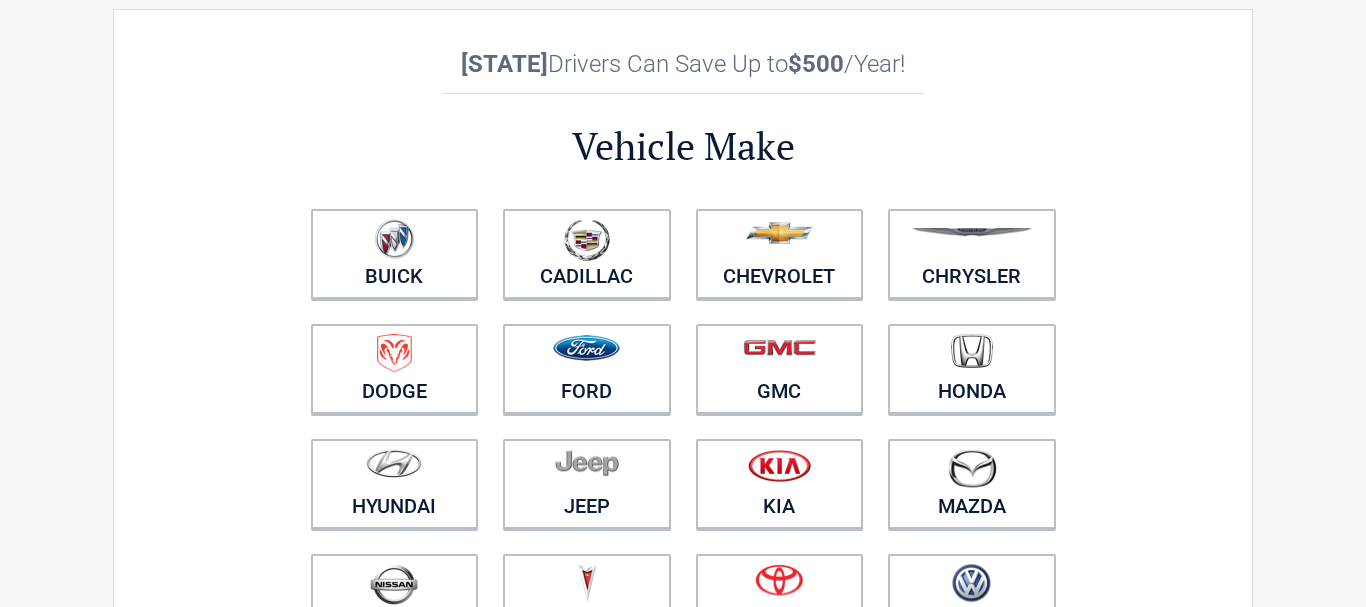scroll, scrollTop: 102, scrollLeft: 0, axis: vertical 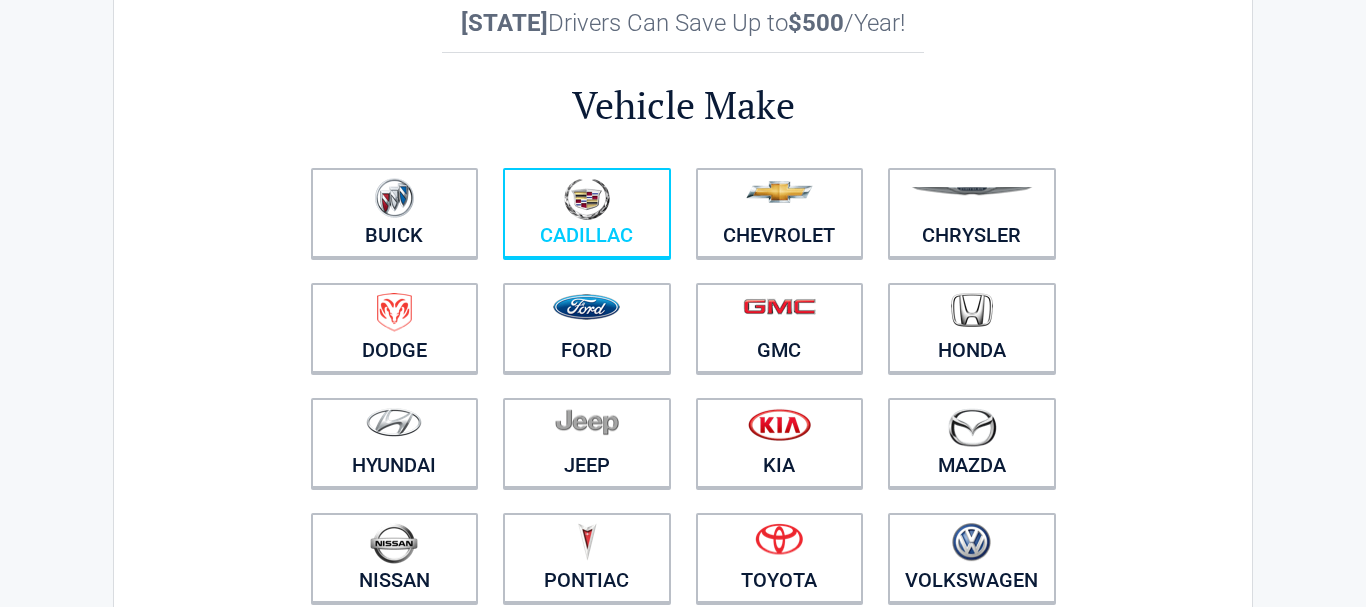 click at bounding box center (587, 199) 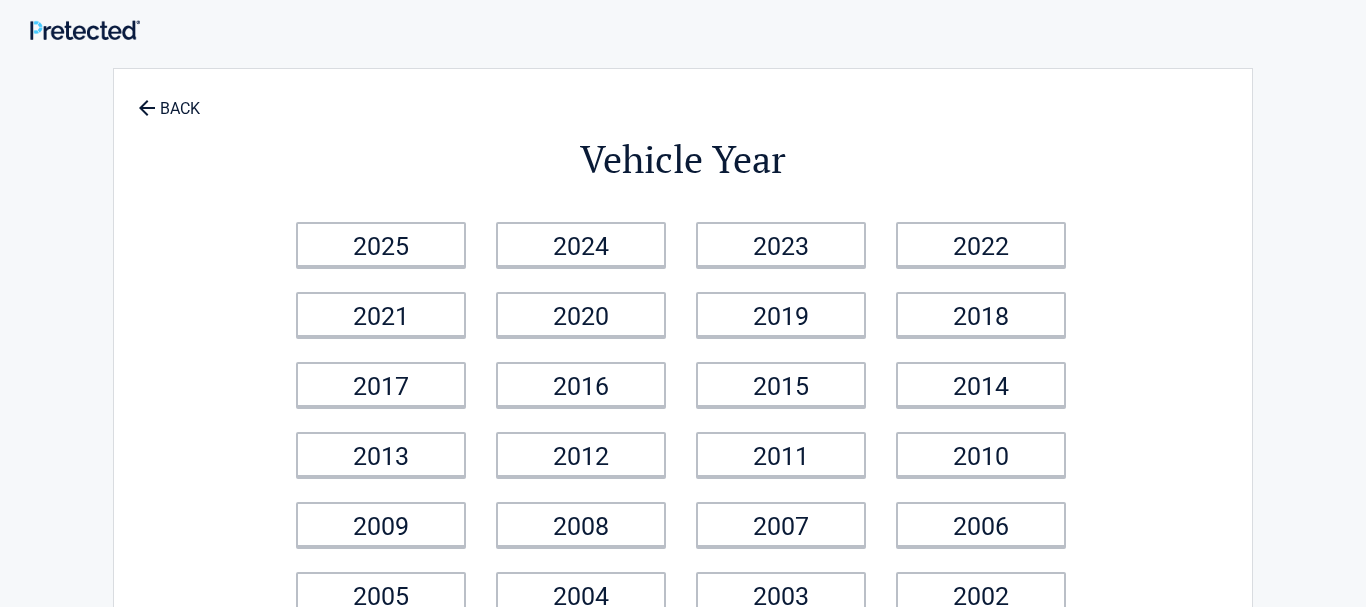 scroll, scrollTop: 0, scrollLeft: 0, axis: both 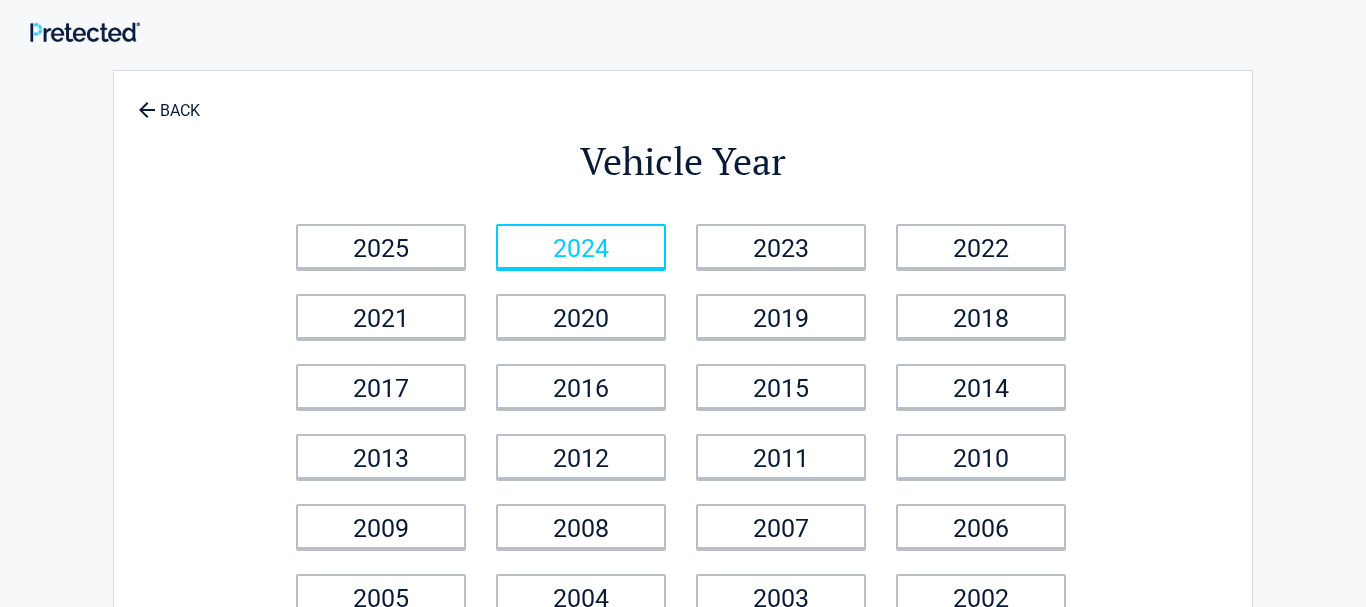 click on "2024" at bounding box center [581, 246] 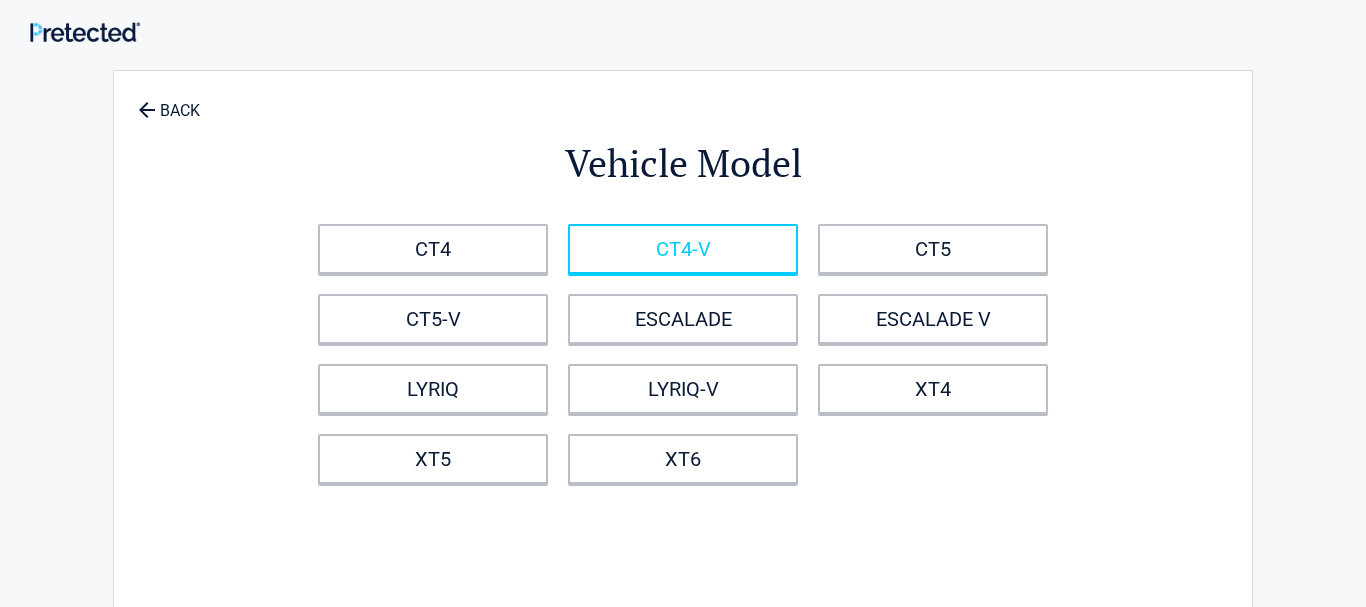 click on "CT4-V" at bounding box center (683, 249) 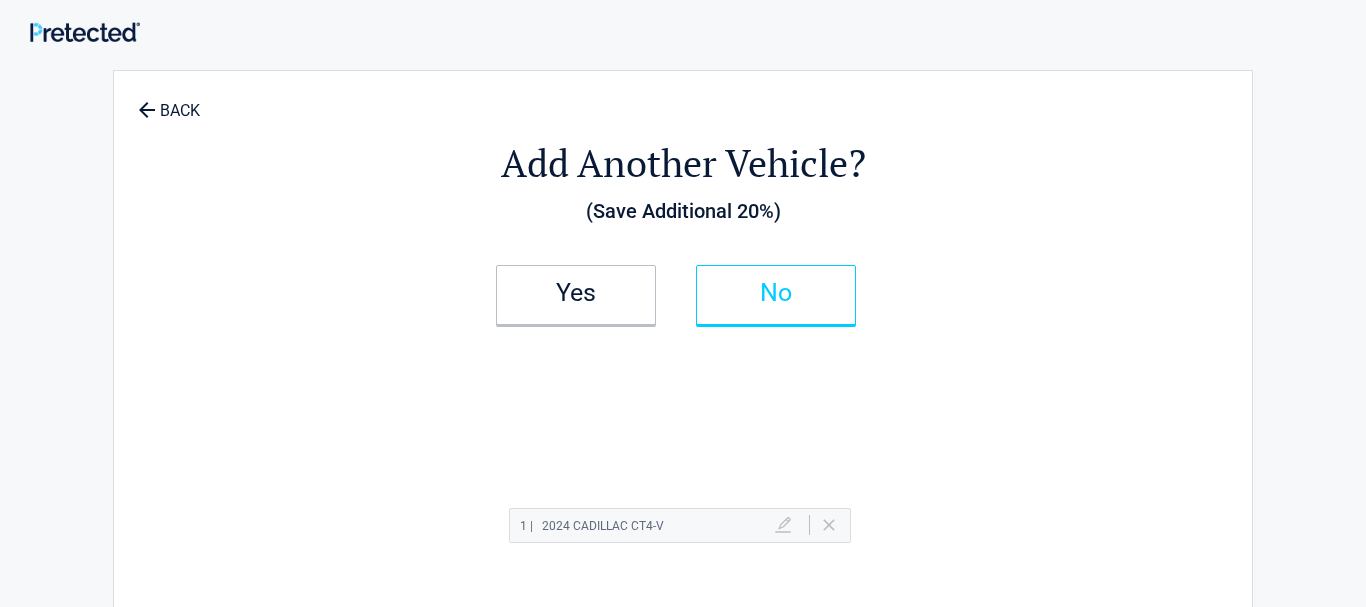 click on "No" at bounding box center (776, 293) 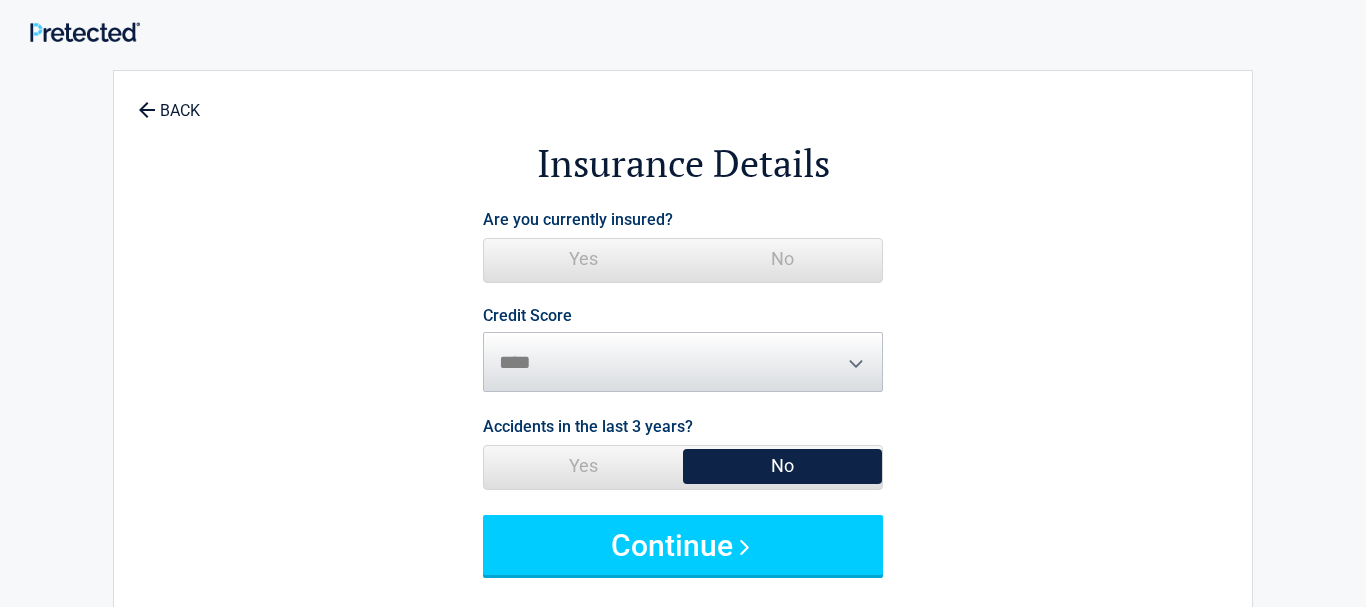 click on "Yes" at bounding box center [583, 259] 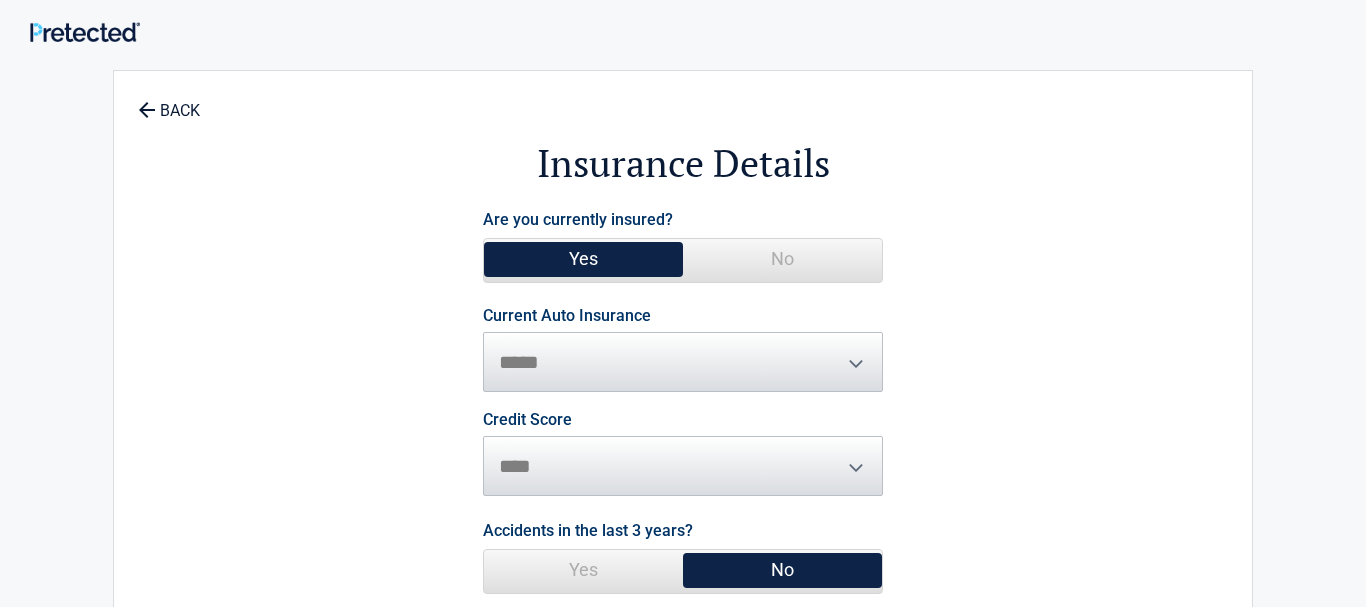 click on "No" at bounding box center (782, 259) 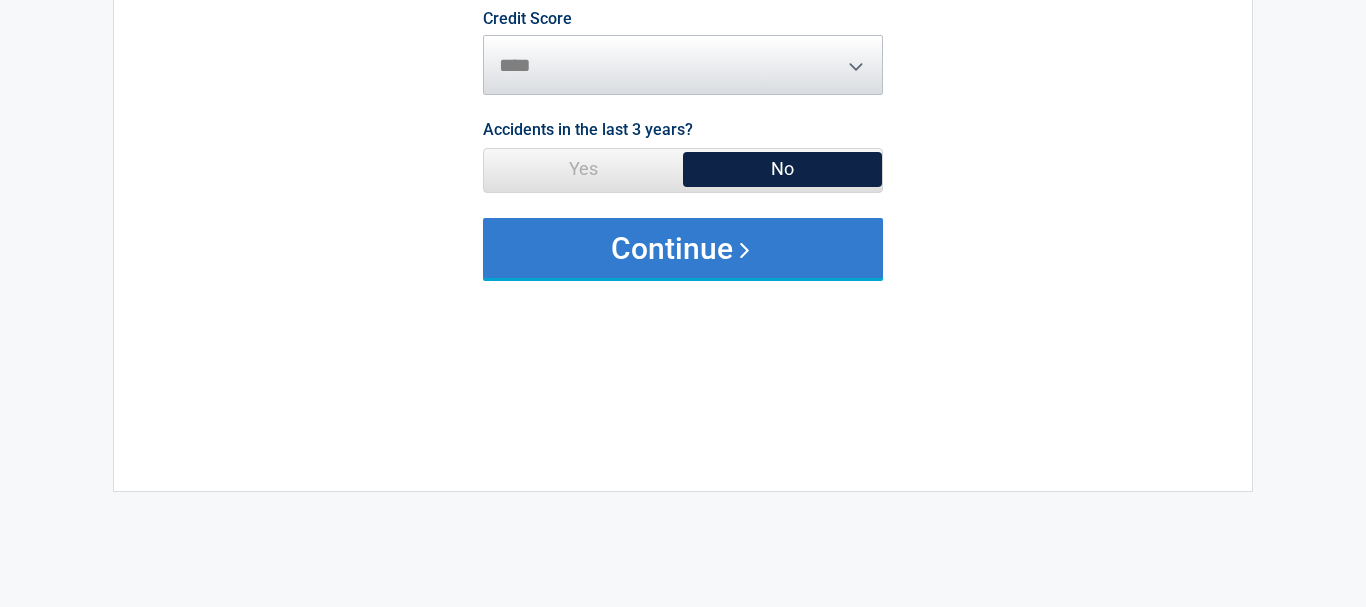 scroll, scrollTop: 306, scrollLeft: 0, axis: vertical 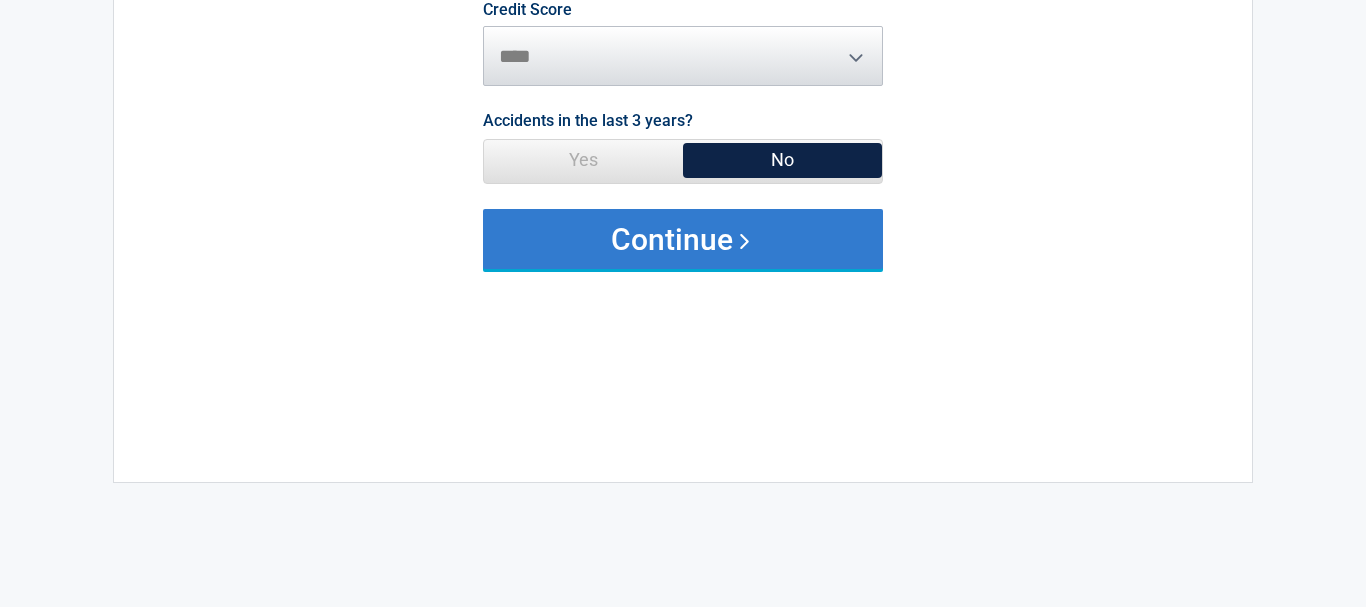 click on "Continue" at bounding box center (683, 239) 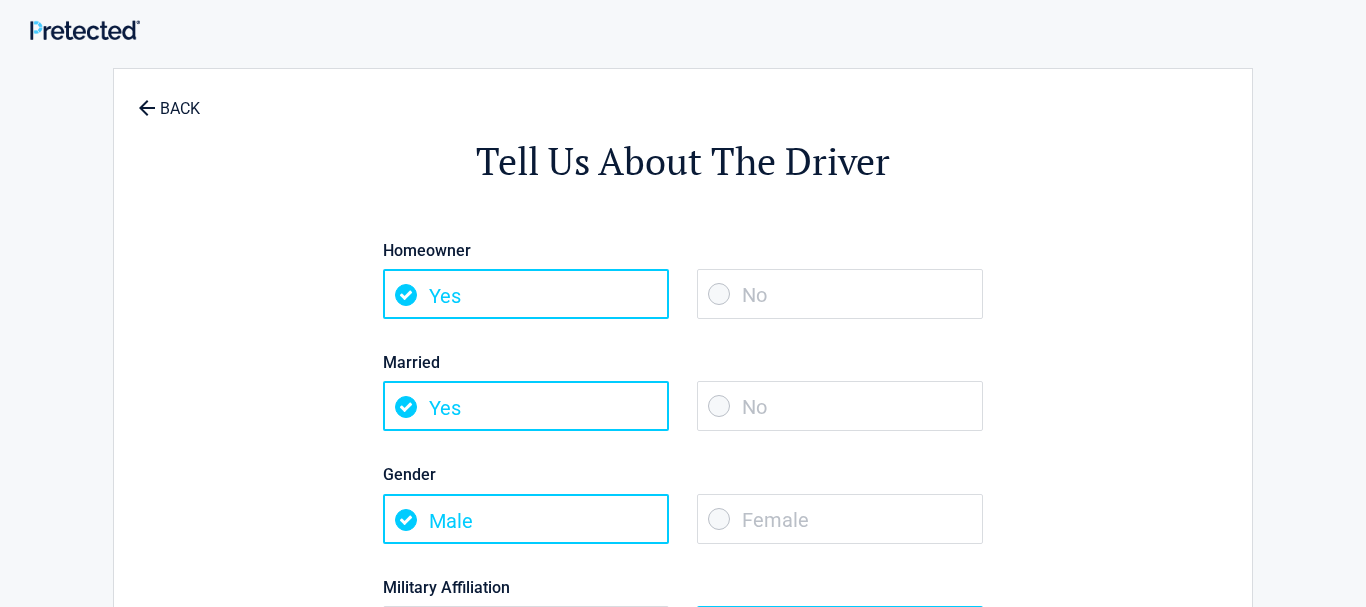 scroll, scrollTop: 0, scrollLeft: 0, axis: both 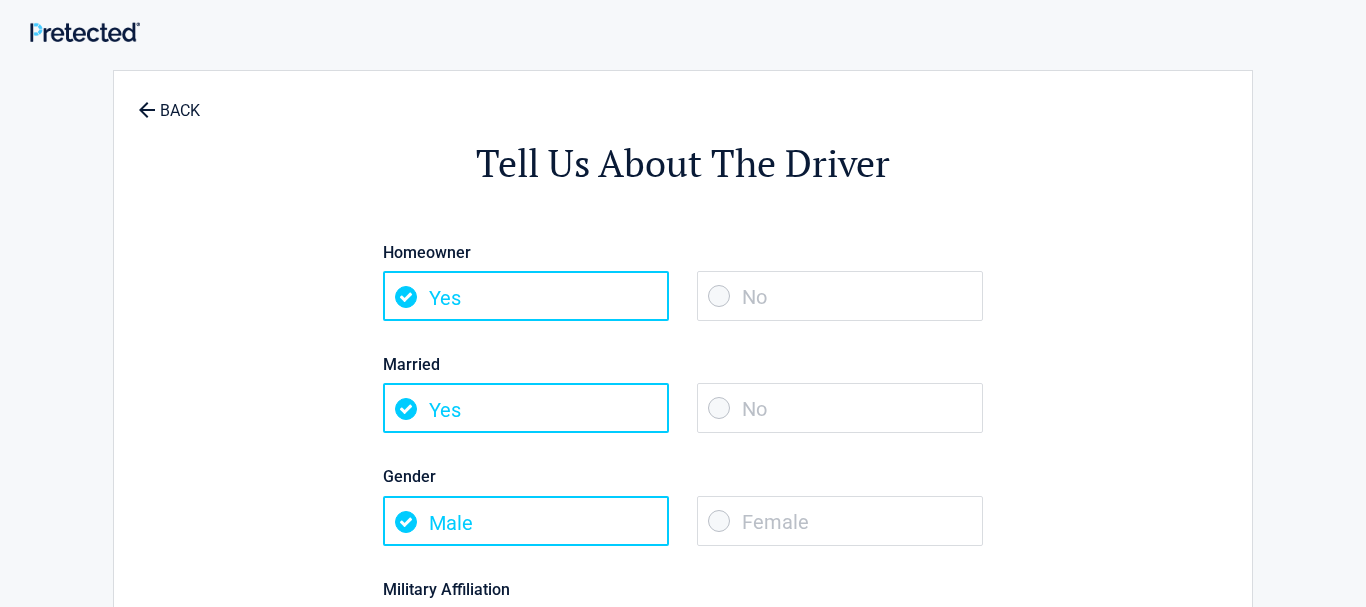 click on "No" at bounding box center (840, 296) 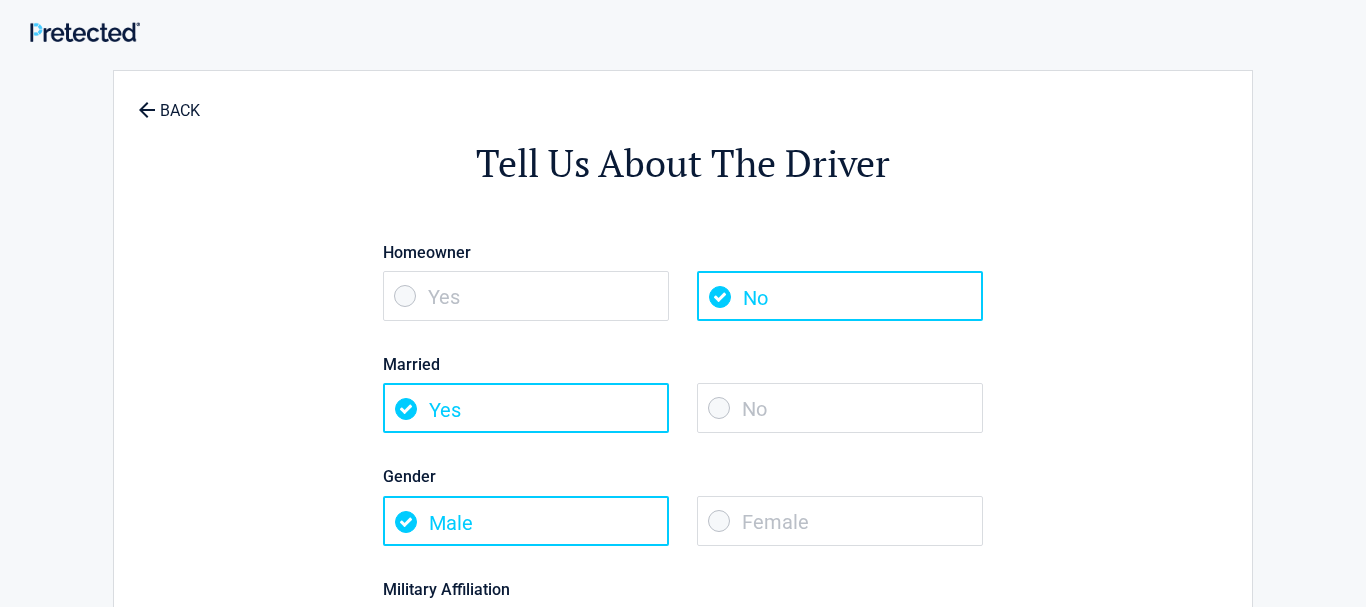 click on "No" at bounding box center (840, 408) 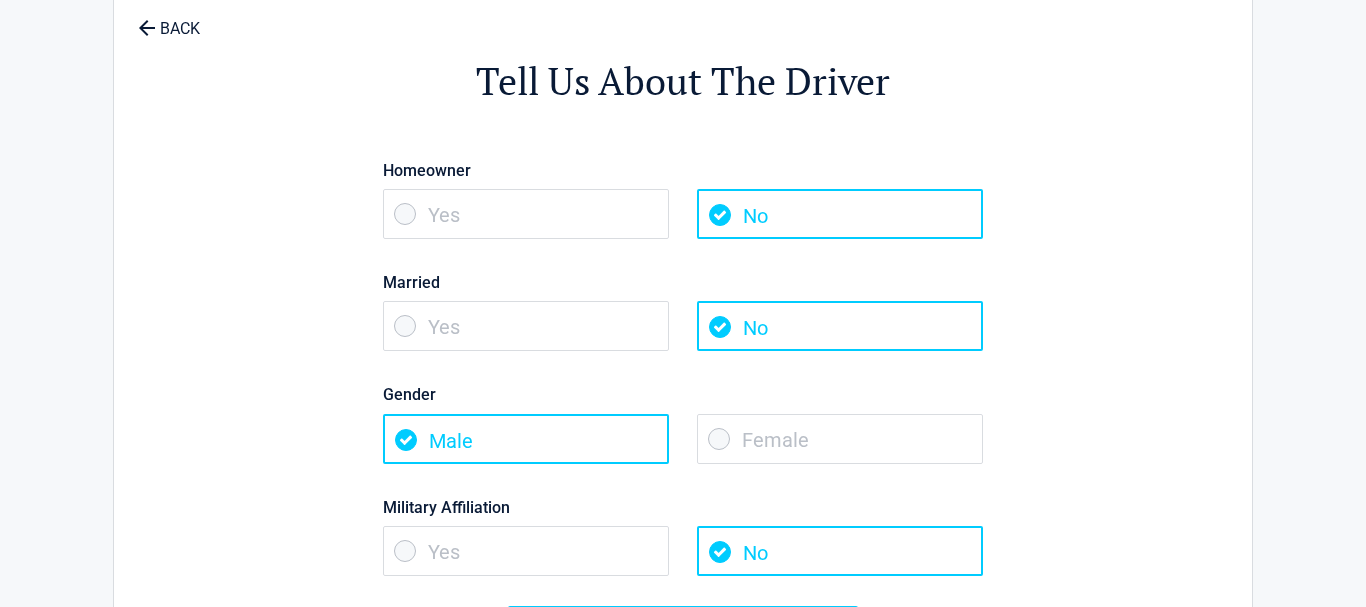 scroll, scrollTop: 204, scrollLeft: 0, axis: vertical 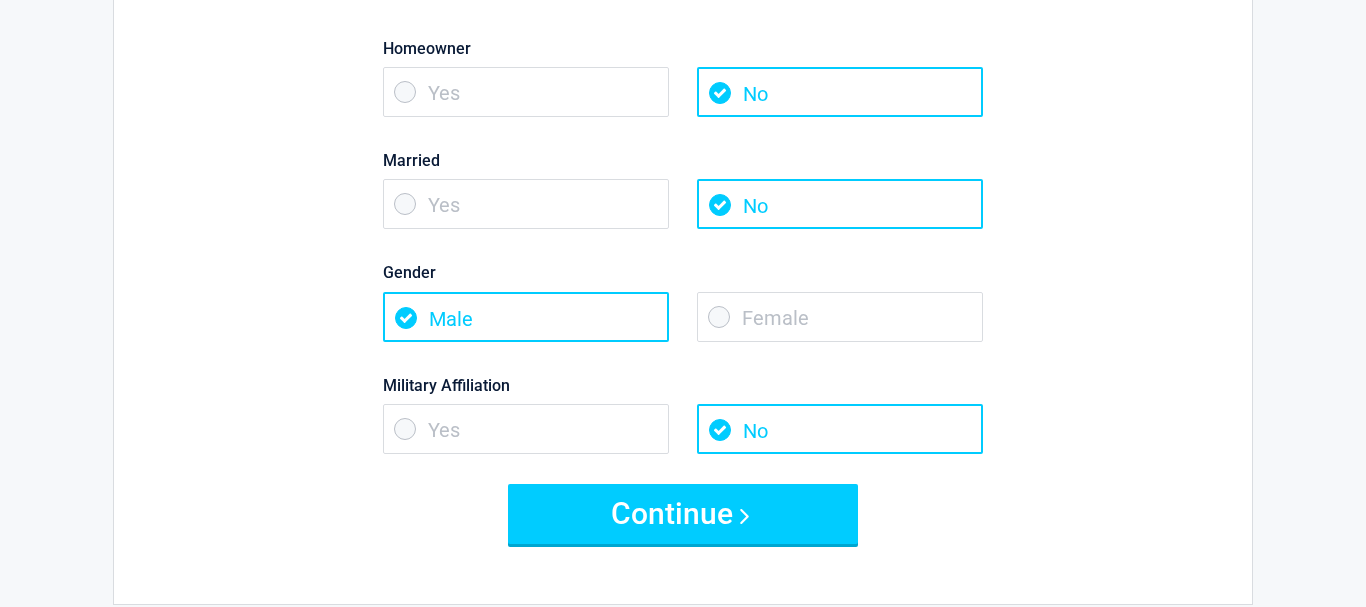 click on "Female" at bounding box center (840, 317) 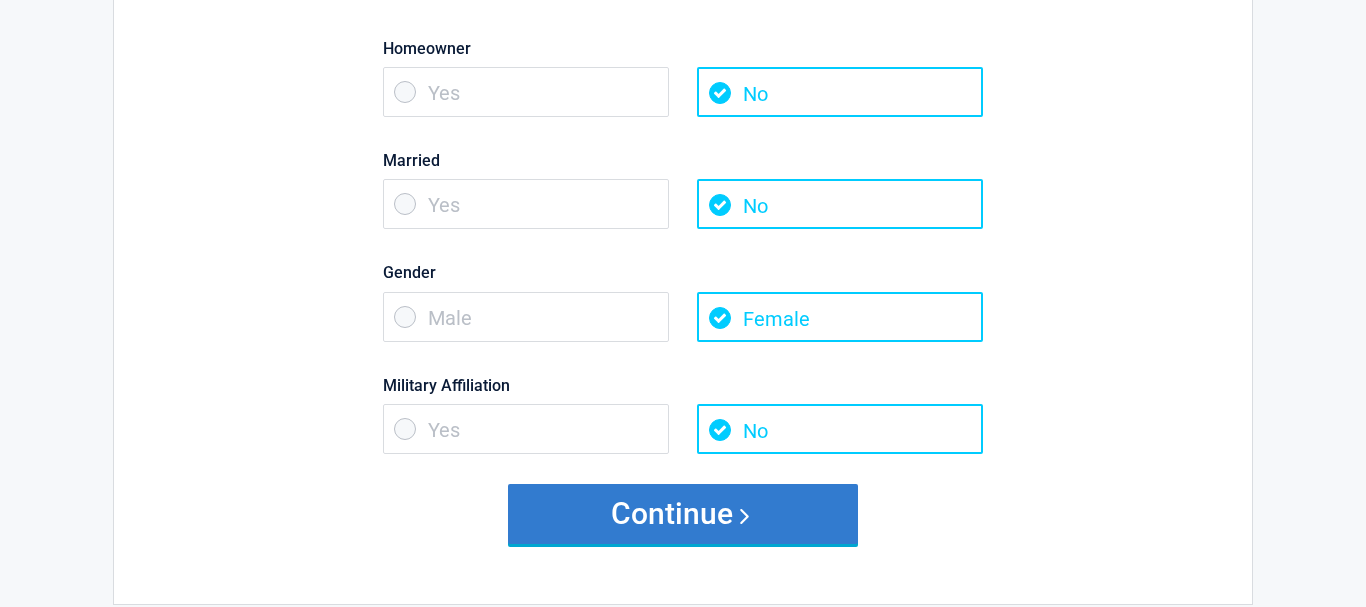 click on "Continue" at bounding box center [683, 514] 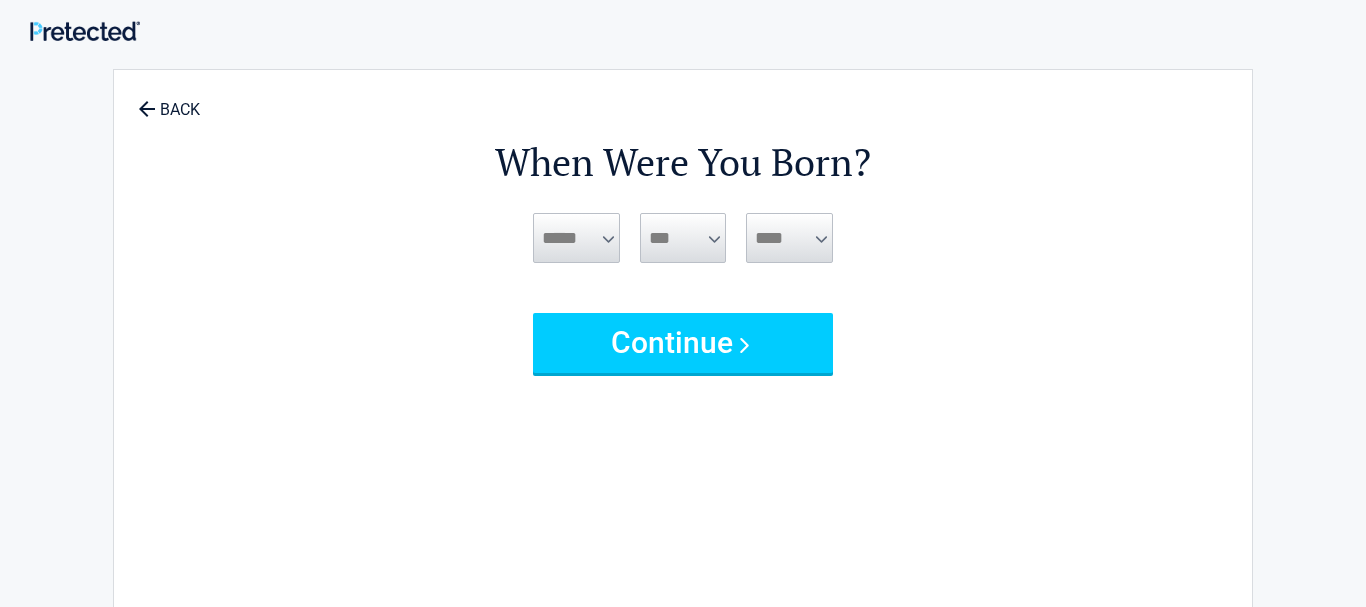 scroll, scrollTop: 0, scrollLeft: 0, axis: both 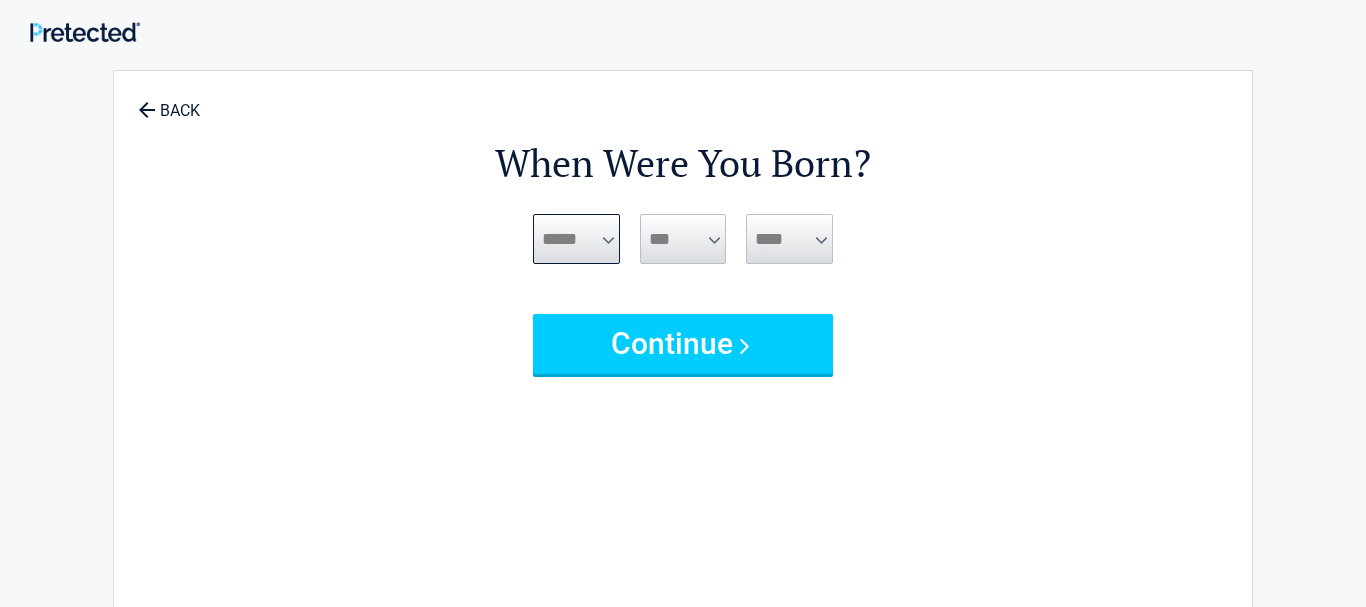 click on "*****
***
***
***
***
***
***
***
***
***
***
***
***" at bounding box center [576, 239] 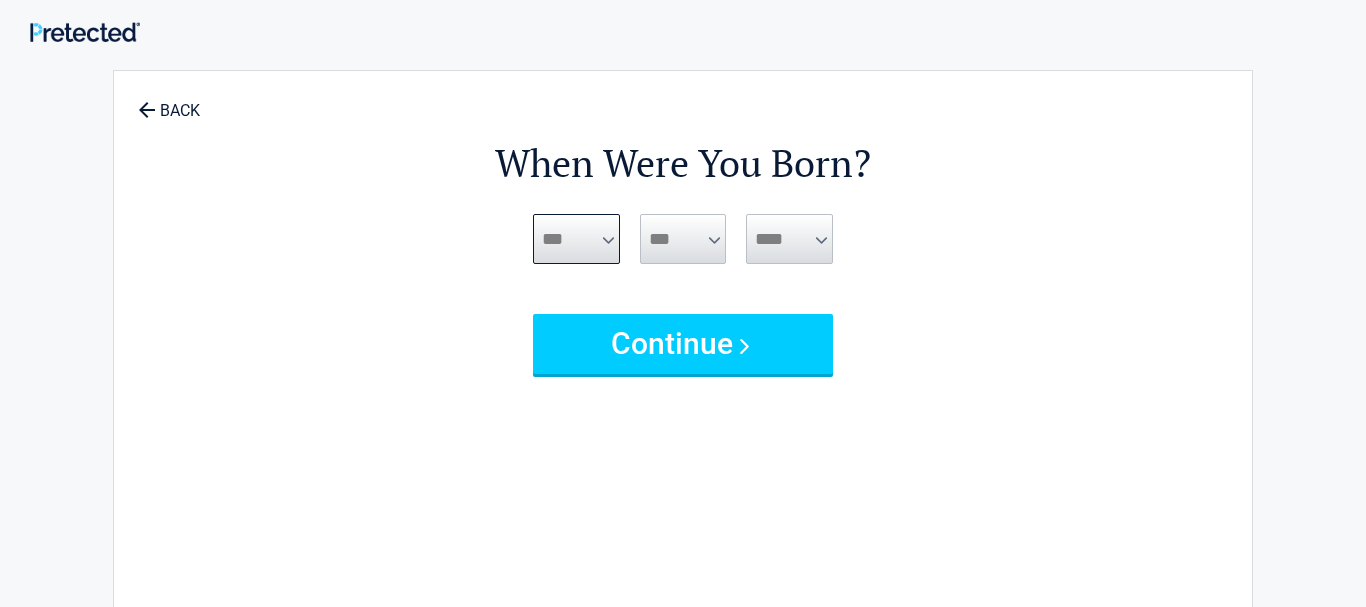click on "***" at bounding box center (0, 0) 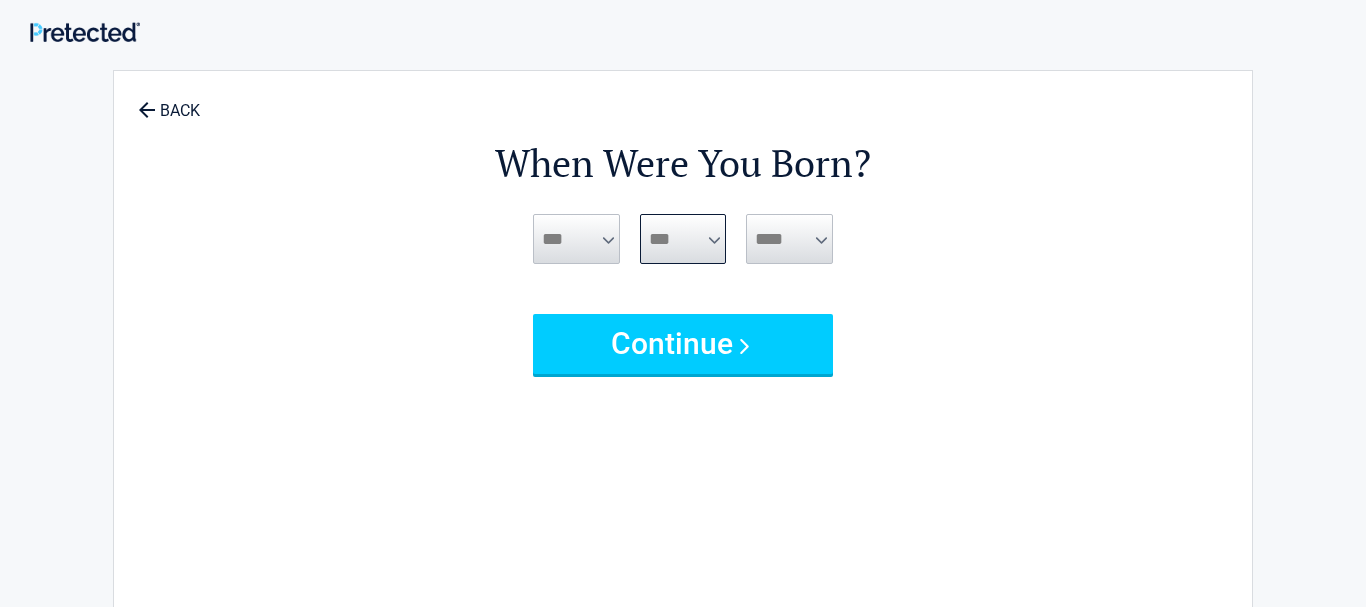 click on "*** * * * * * * * * * ** ** ** ** ** ** ** ** ** ** ** ** ** ** ** ** ** ** ** ** ** **" at bounding box center (683, 239) 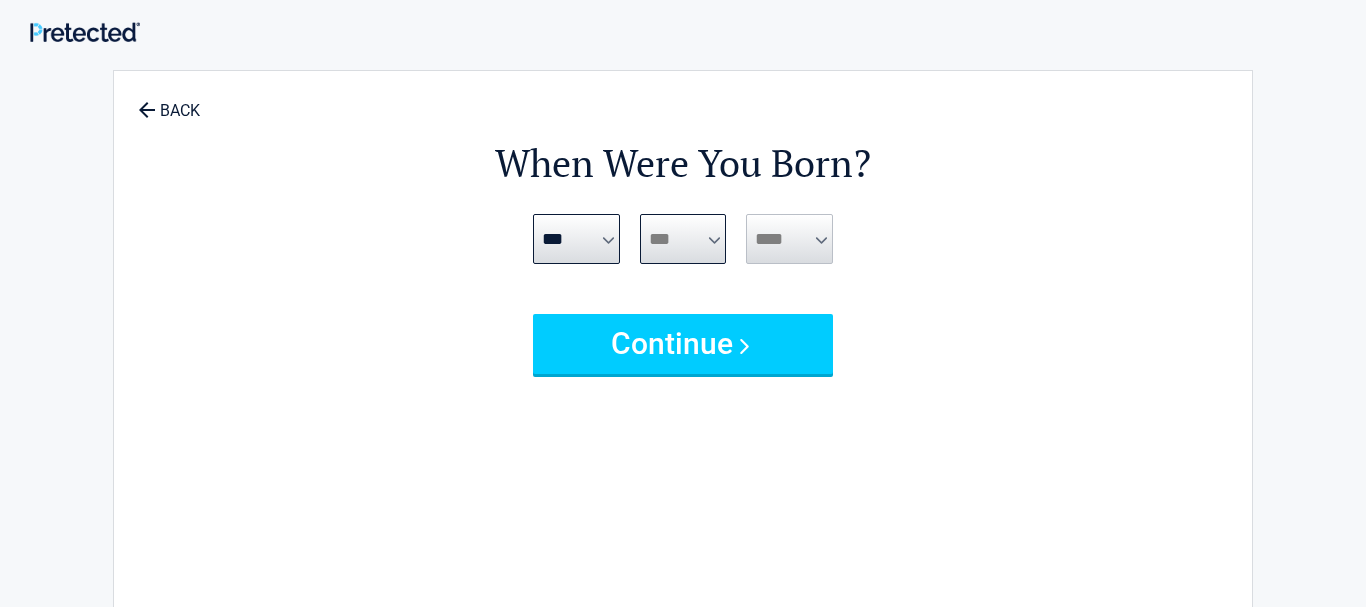 select on "*" 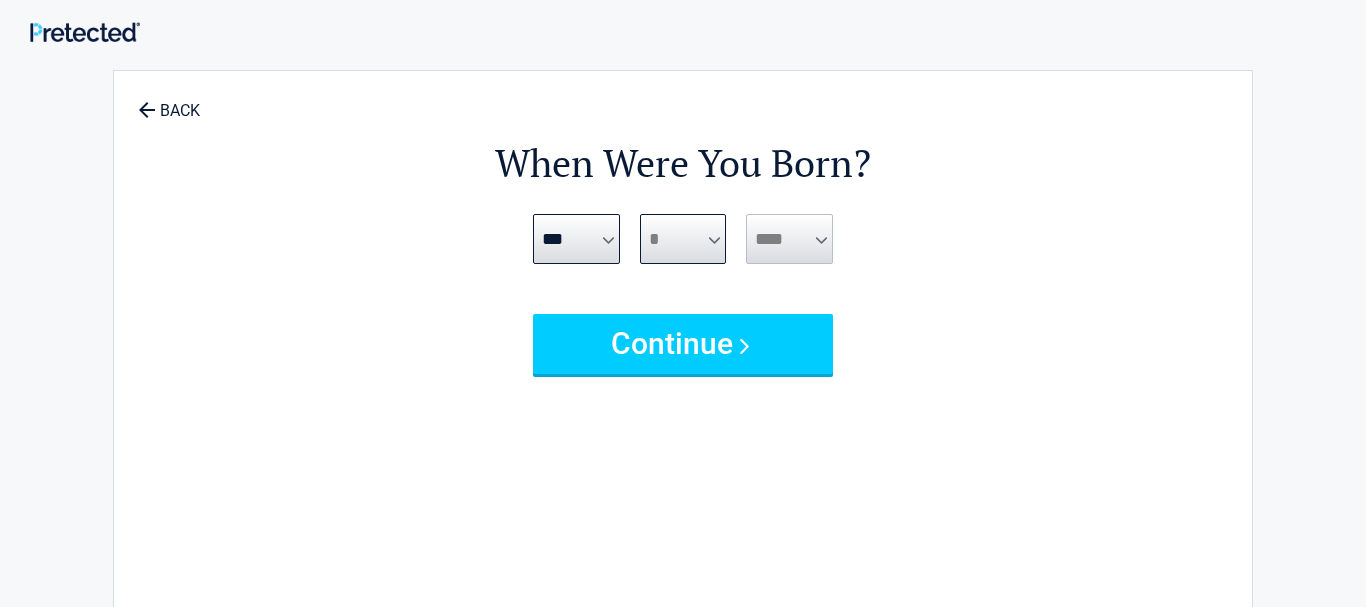 click on "*" at bounding box center (0, 0) 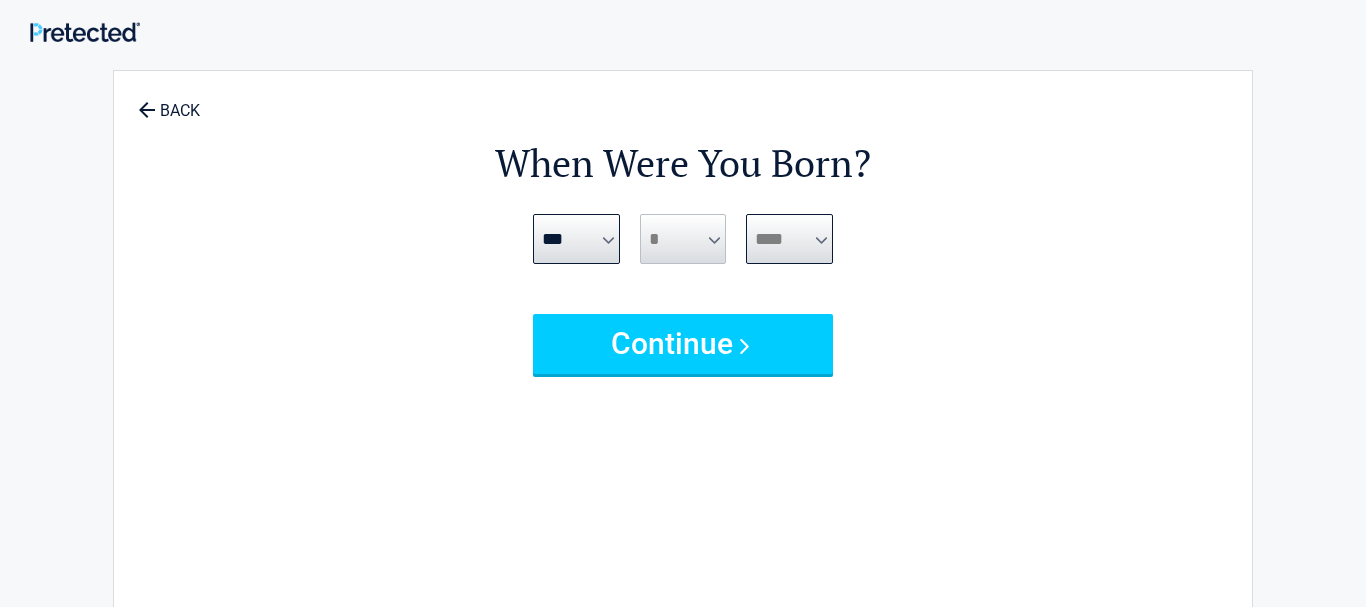click on "****
****
****
****
****
****
****
****
****
****
****
****
****
****
****
****
****
****
****
****
****
****
****
****
****
****
****
****
****
****
****
****
****
****
****
****
****
****
****
****
****
****
****
****
****
****
****
****
****
****
****
****
****
****
****
****
****
****
****
****
****
****
****
****" at bounding box center (789, 239) 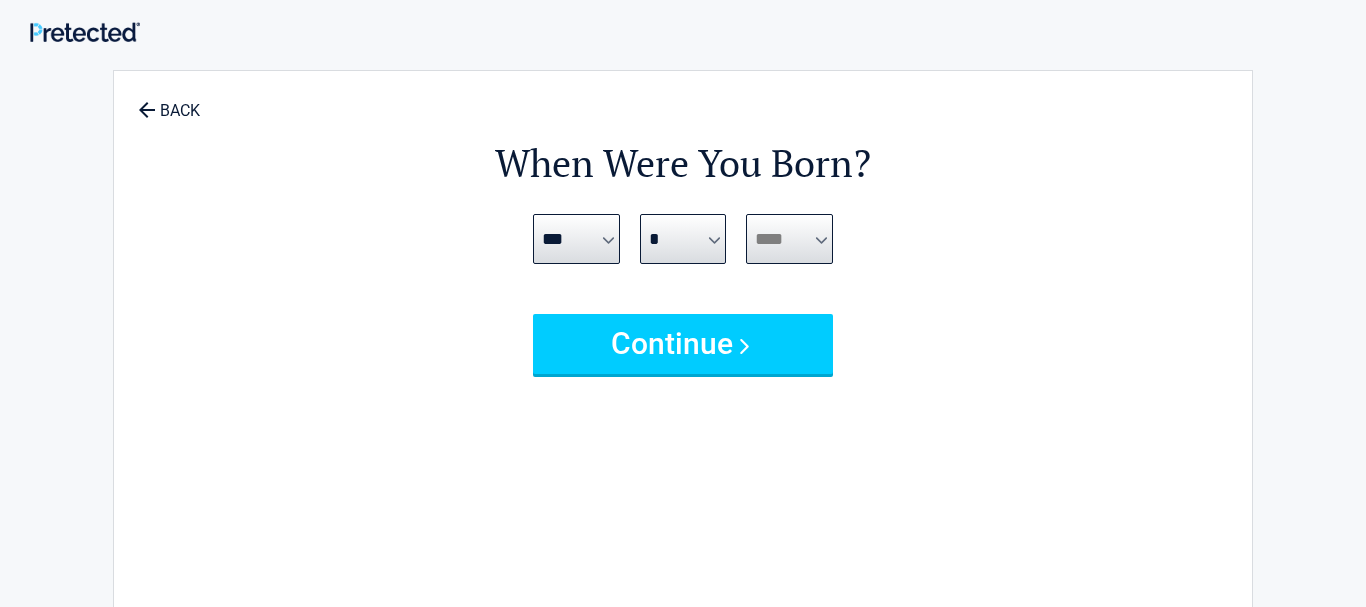 select on "****" 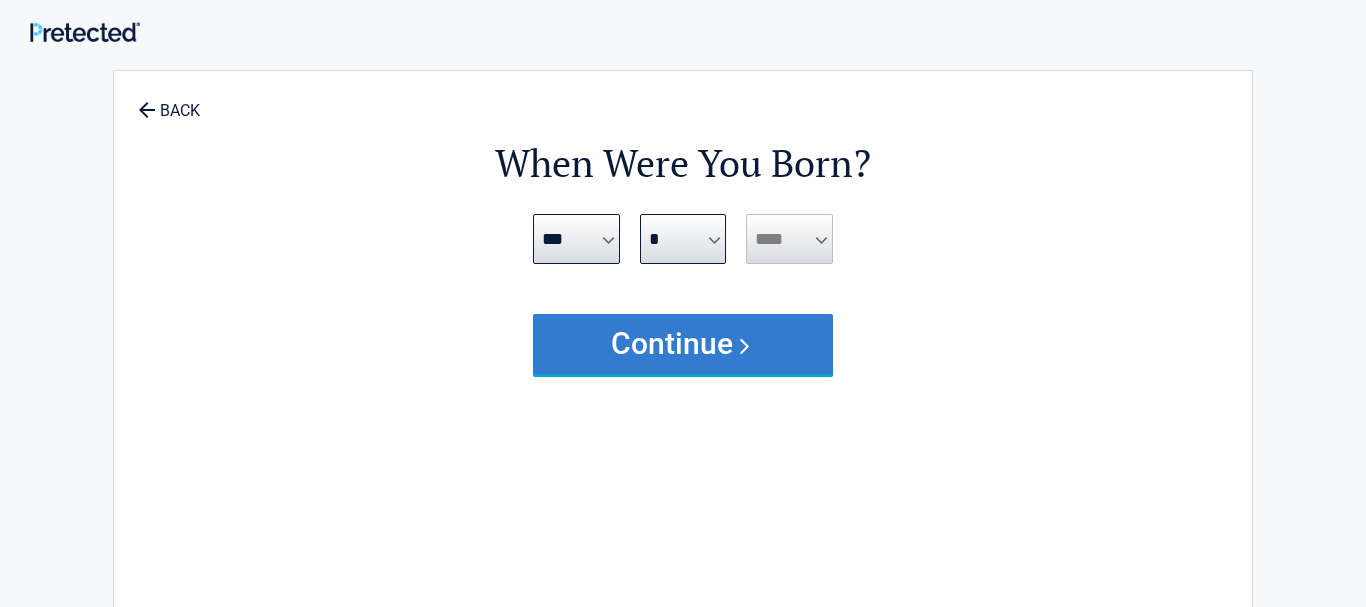 click on "Continue" at bounding box center [683, 344] 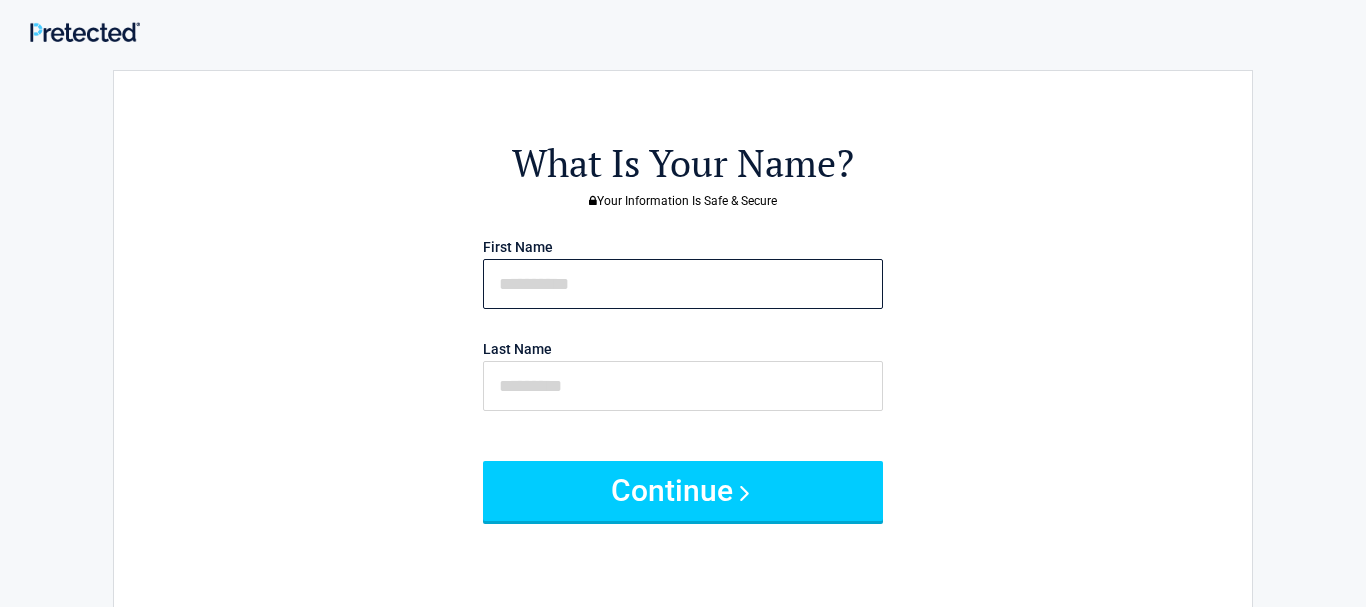 click at bounding box center (683, 284) 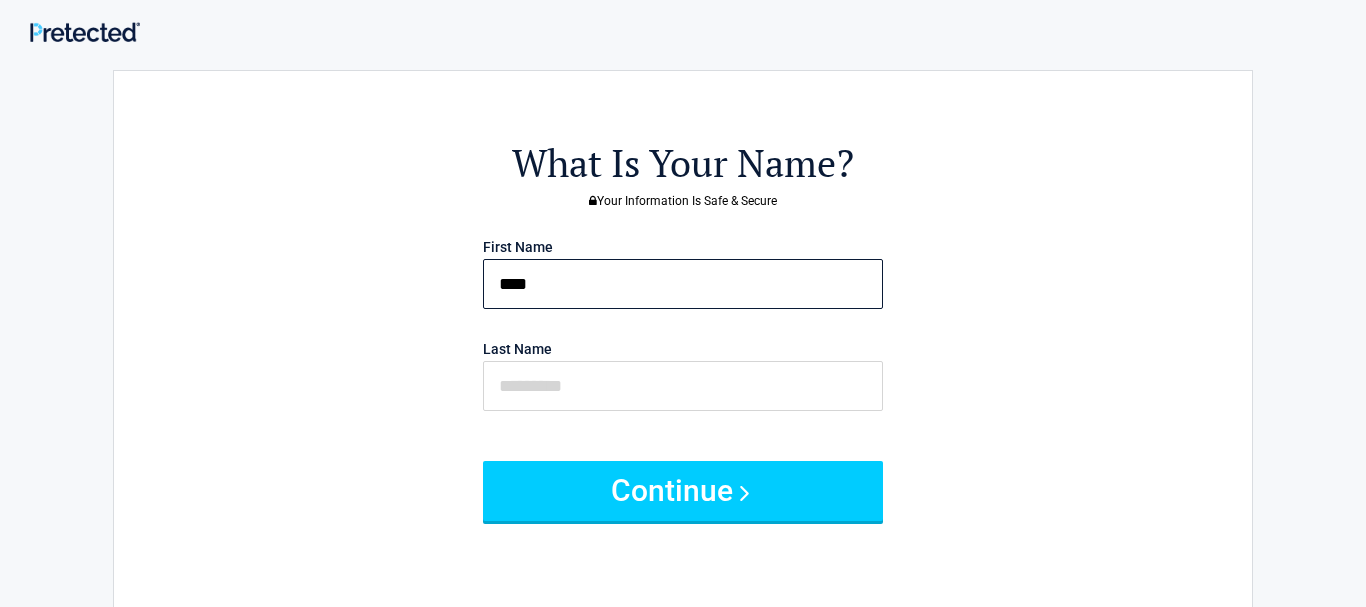 type on "****" 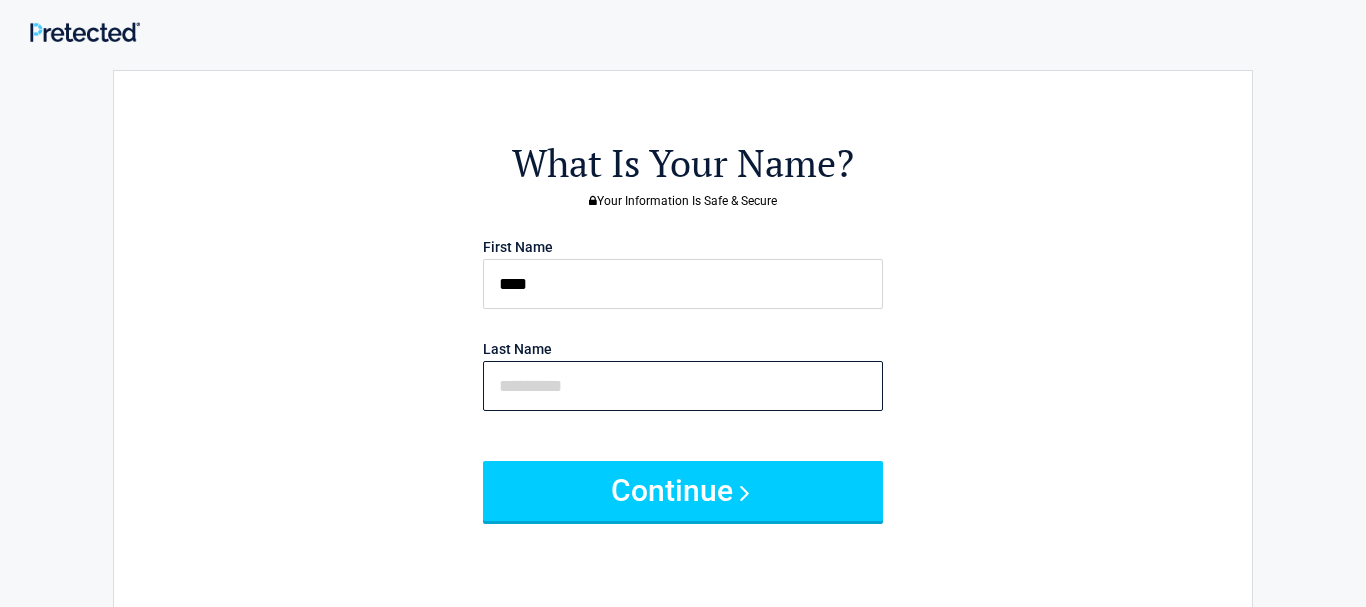 click at bounding box center (683, 386) 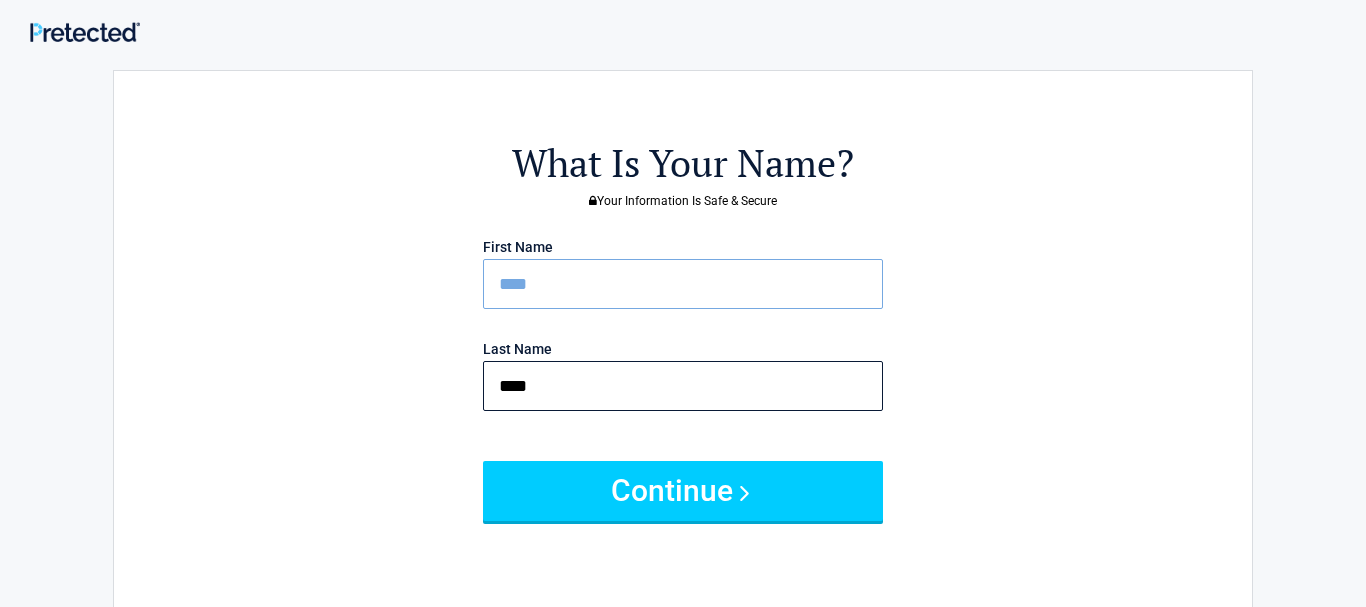 drag, startPoint x: 501, startPoint y: 386, endPoint x: 583, endPoint y: 373, distance: 83.02409 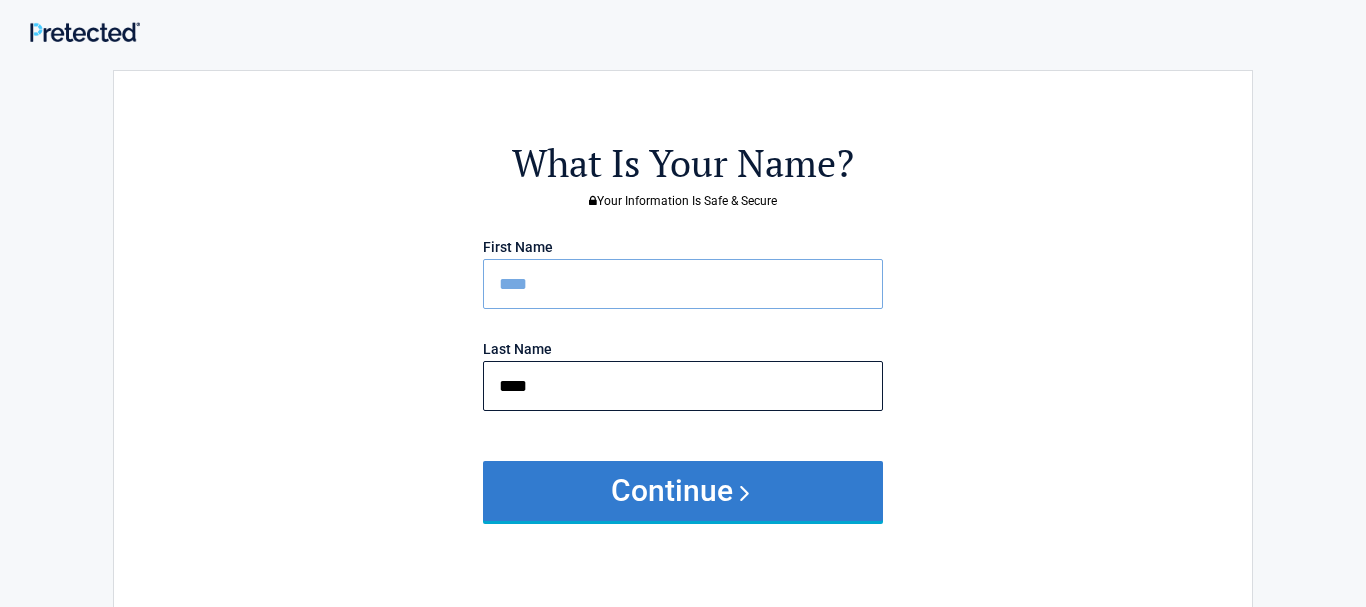 type on "****" 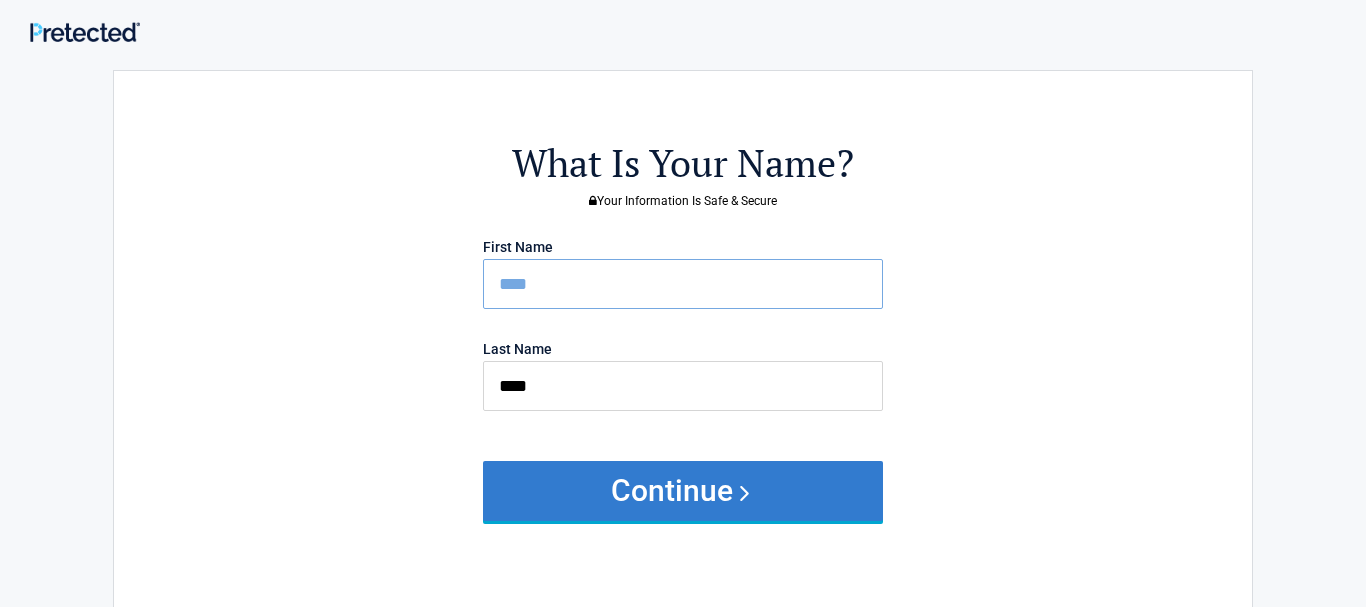 click on "Continue" at bounding box center [683, 491] 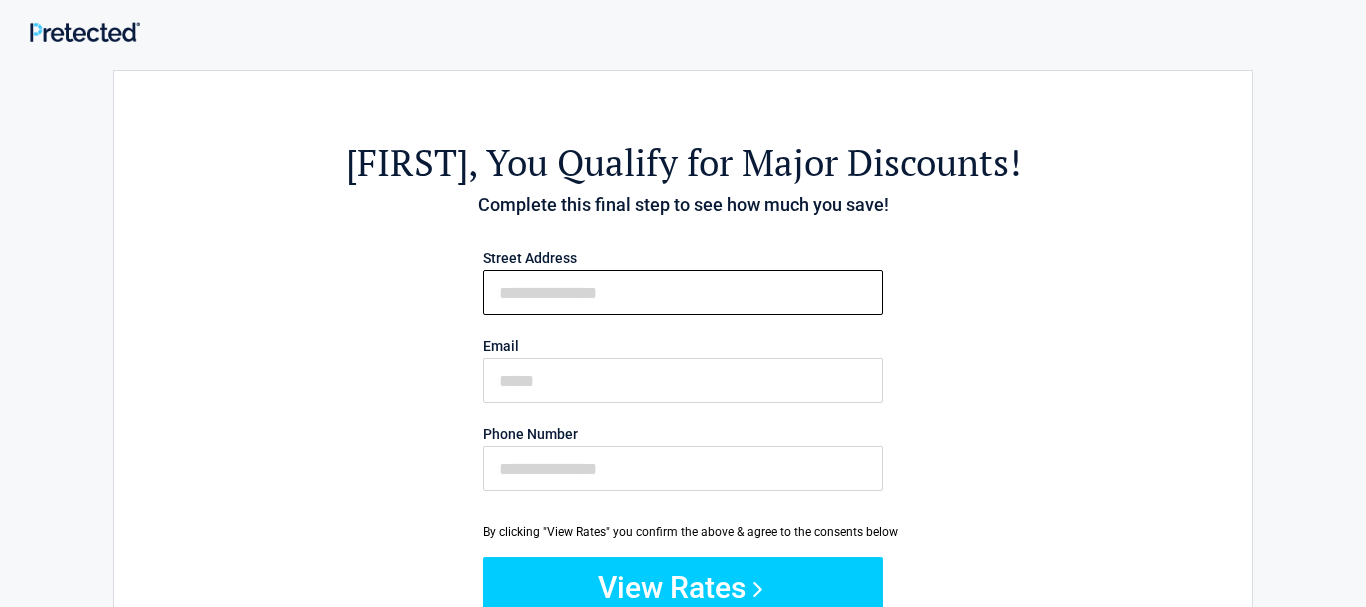 click on "First Name" at bounding box center (683, 292) 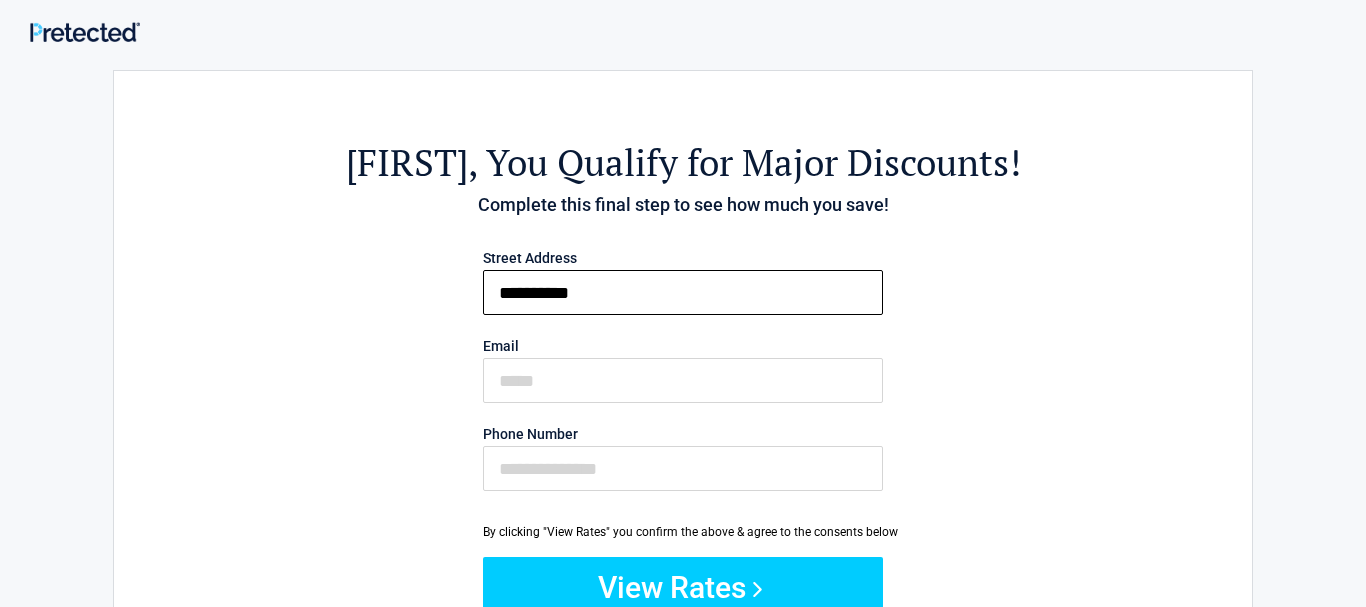 type on "**********" 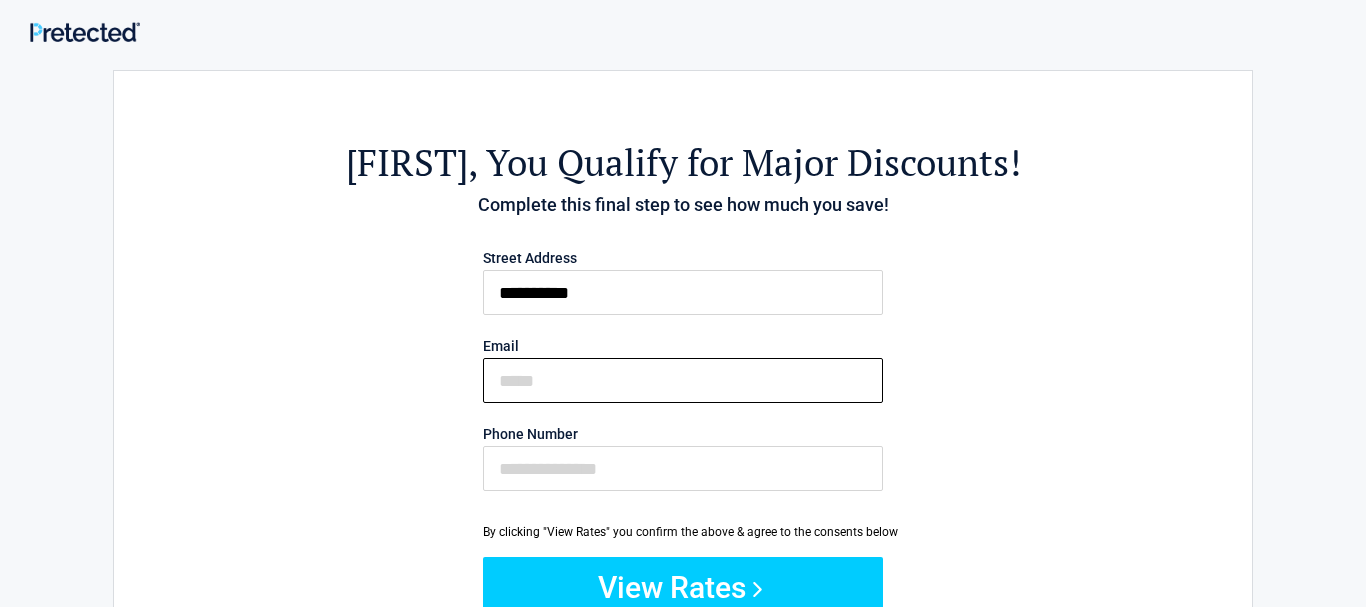 click on "Email" at bounding box center [683, 380] 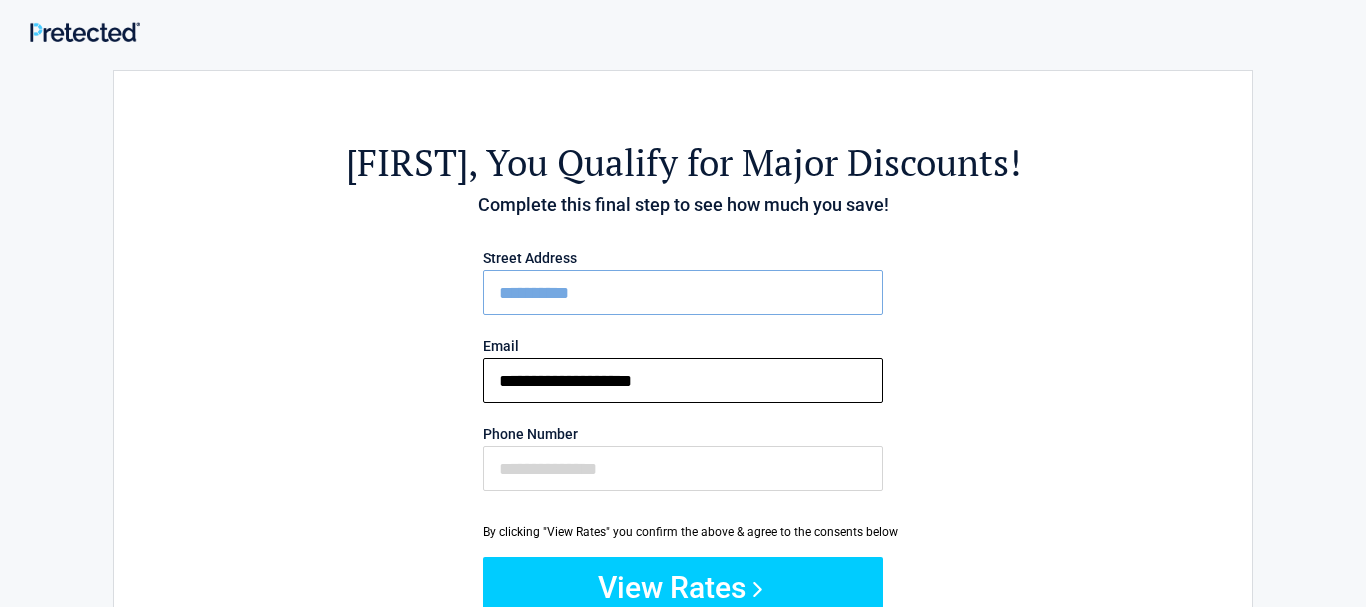 type on "**********" 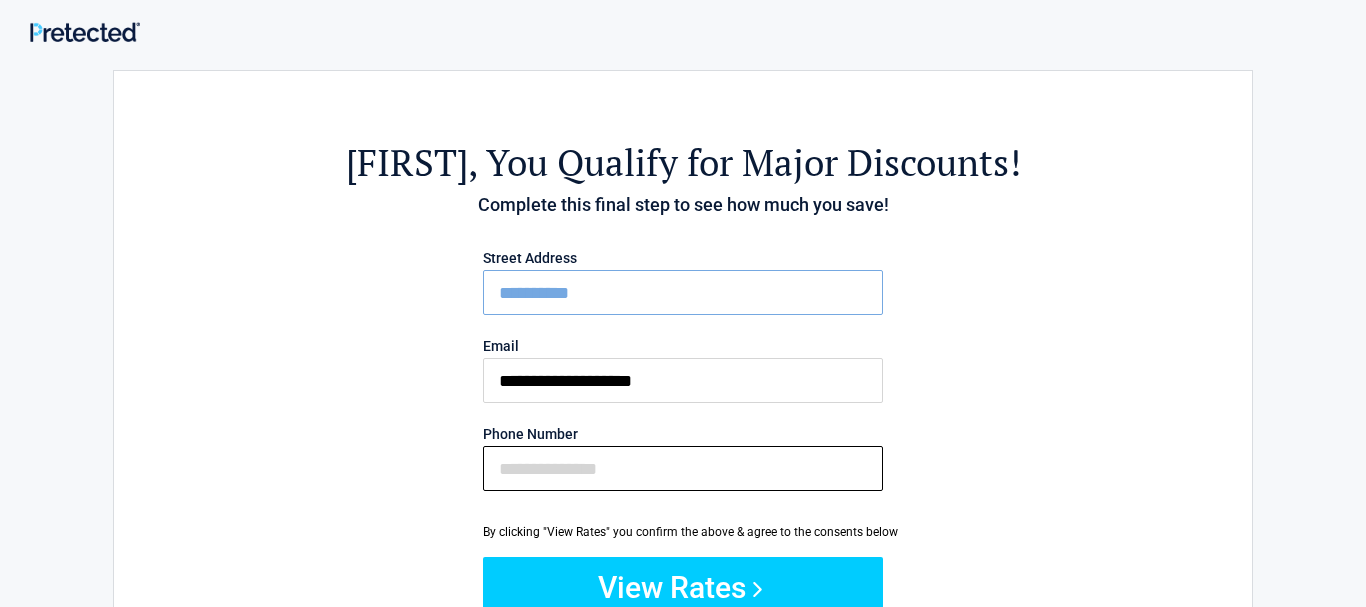 click on "Phone Number" at bounding box center (683, 468) 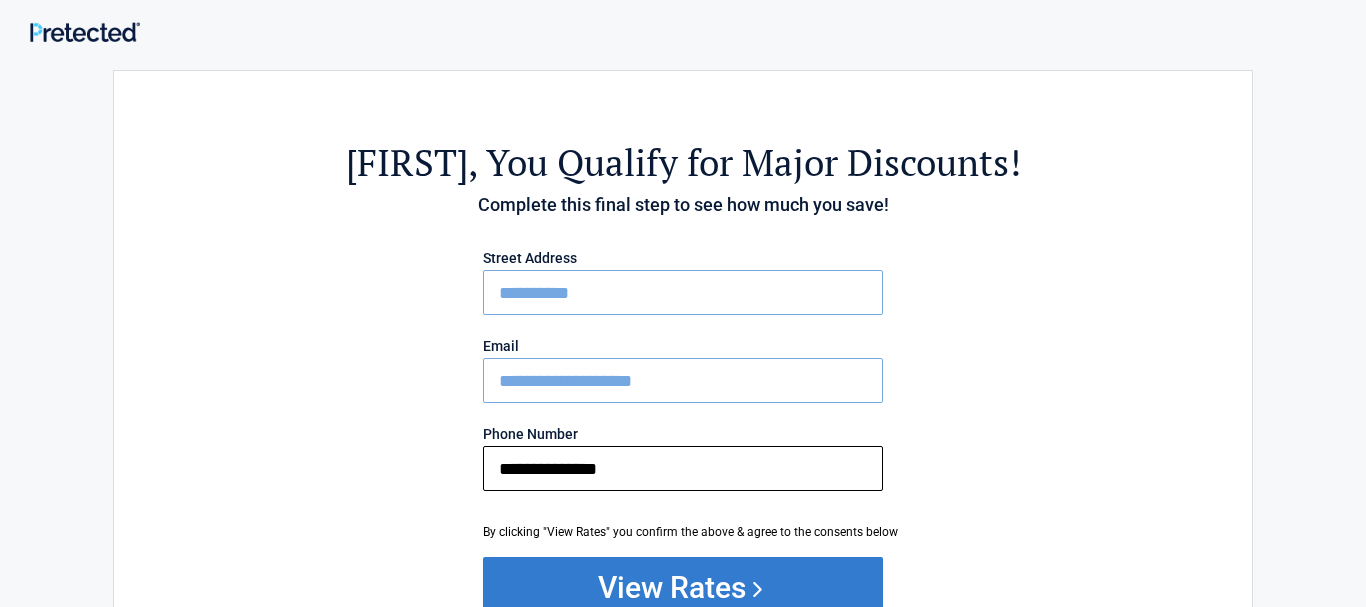 type on "**********" 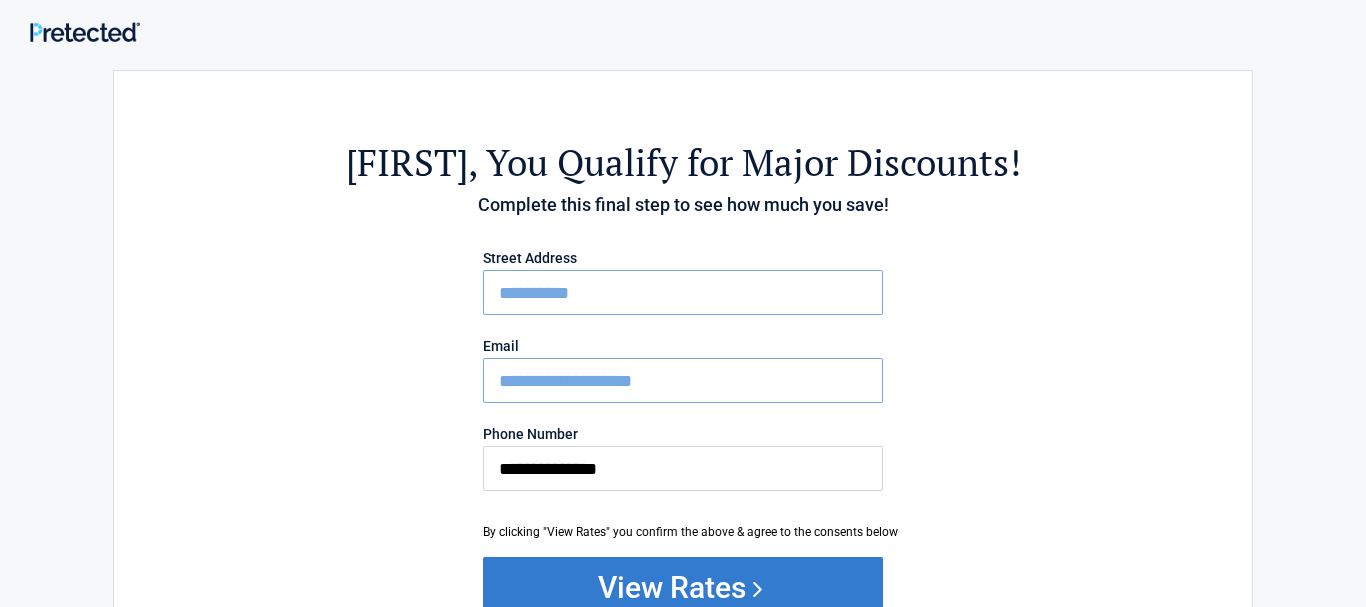 click on "View Rates" at bounding box center (683, 587) 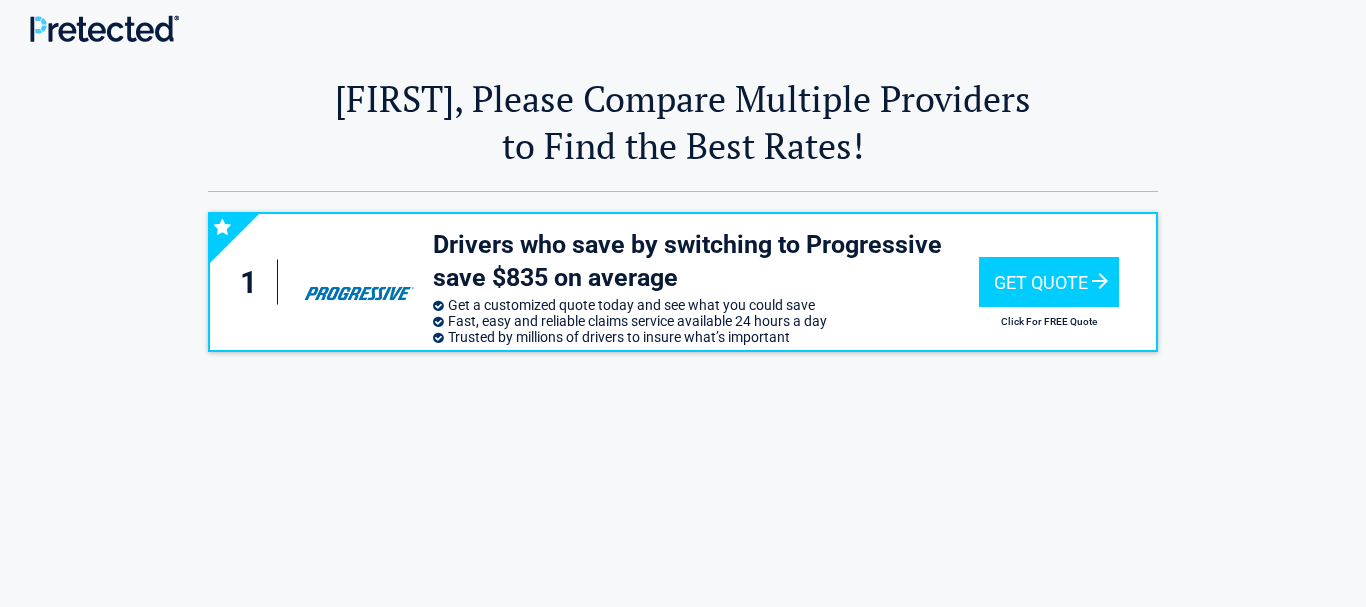 scroll, scrollTop: 0, scrollLeft: 0, axis: both 